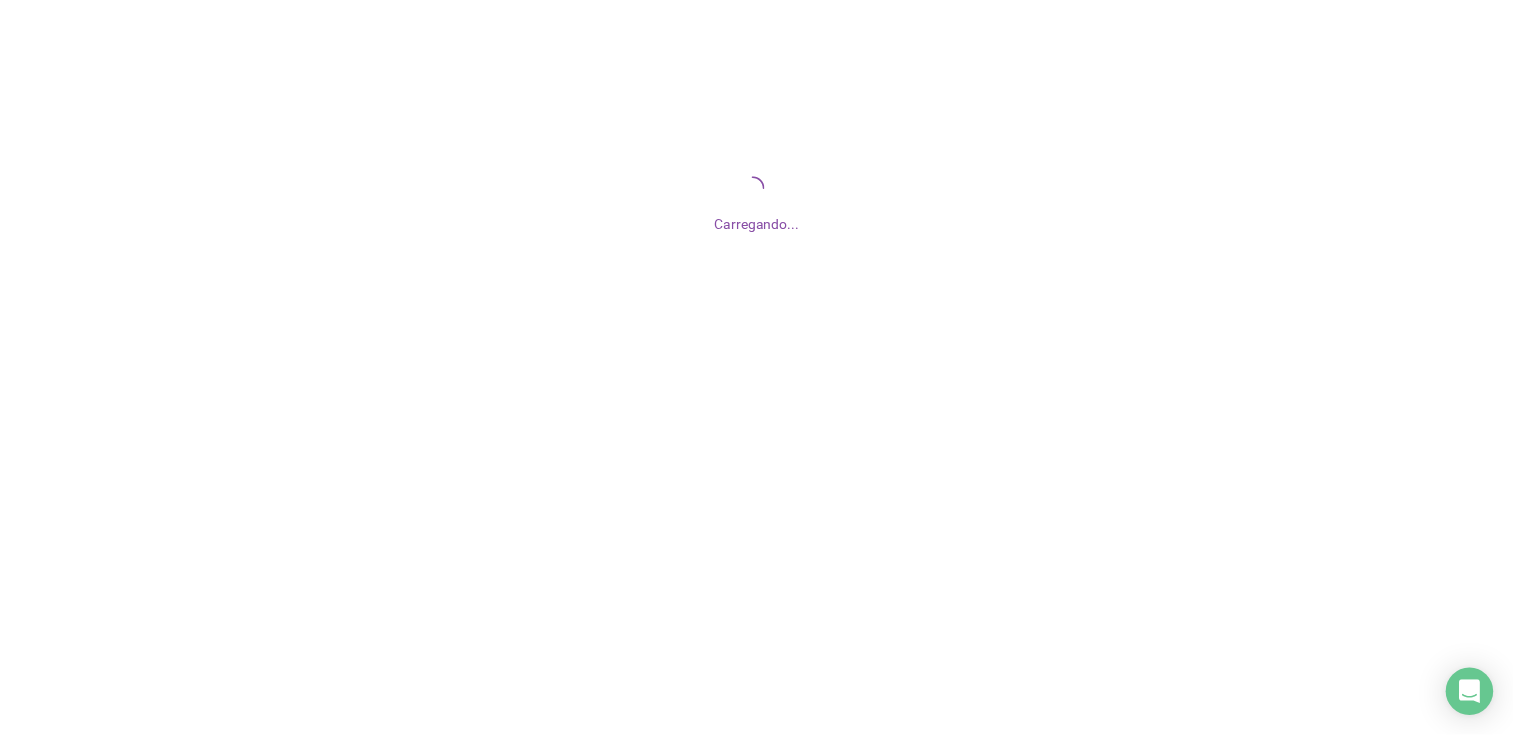 scroll, scrollTop: 0, scrollLeft: 0, axis: both 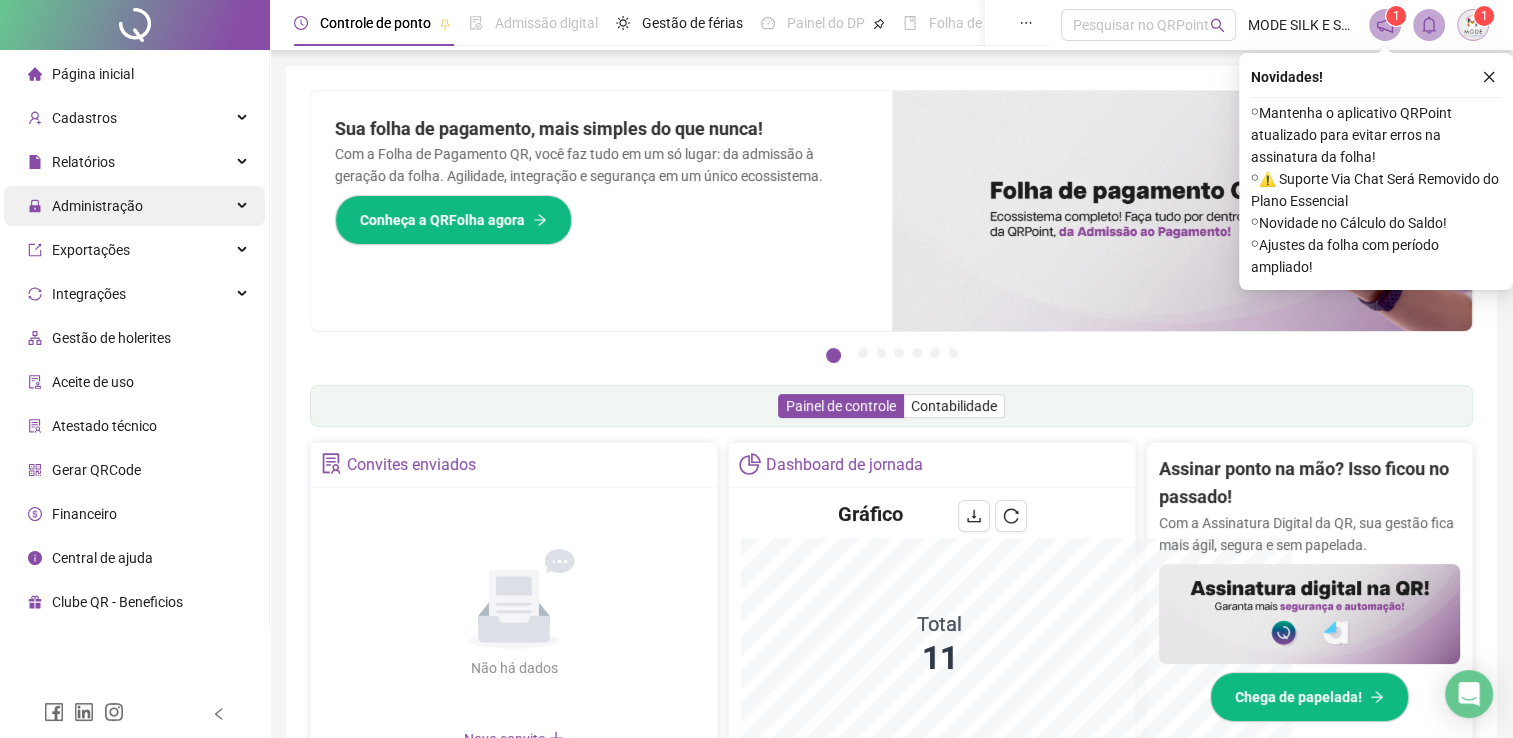 click on "Administração" at bounding box center (97, 206) 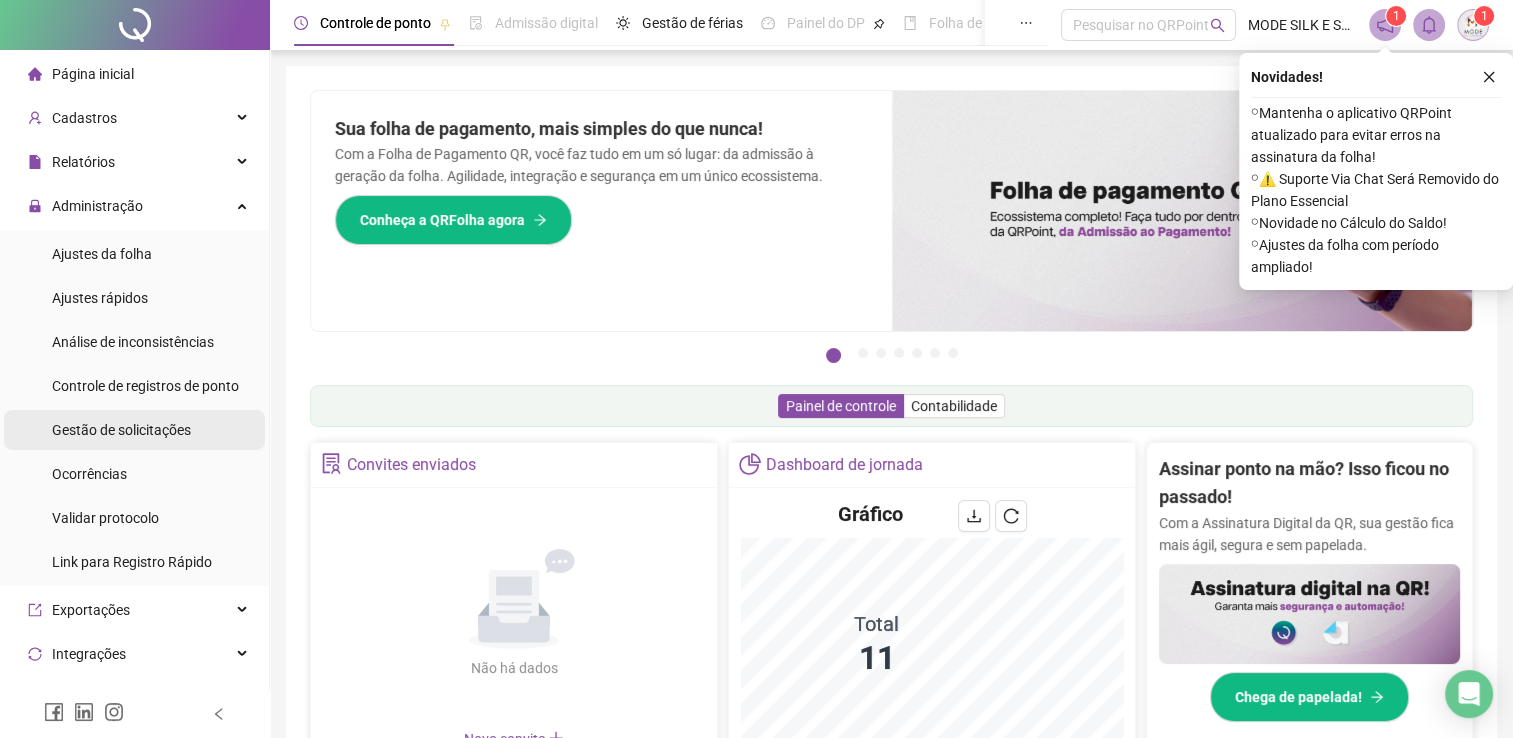 click on "Gestão de solicitações" at bounding box center [121, 430] 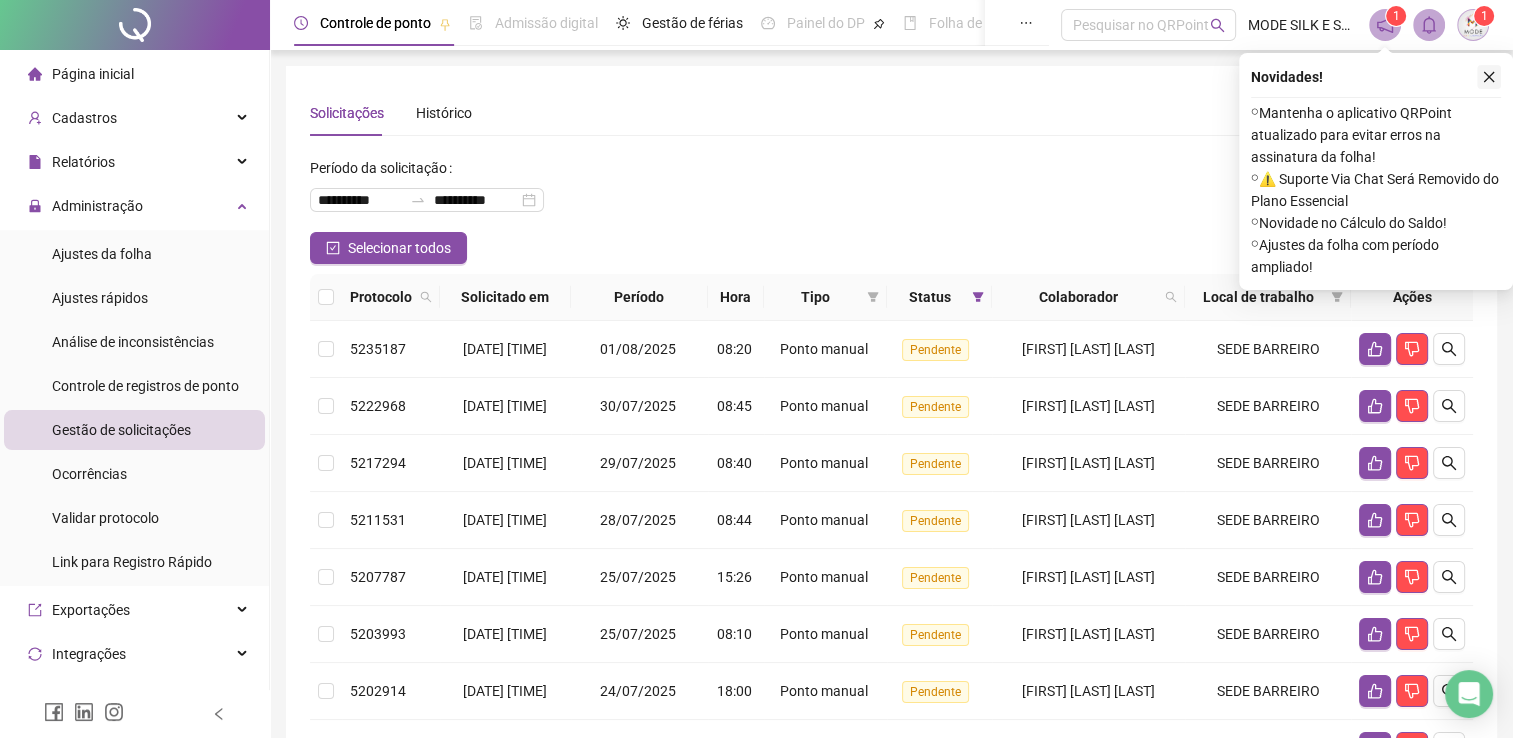 click 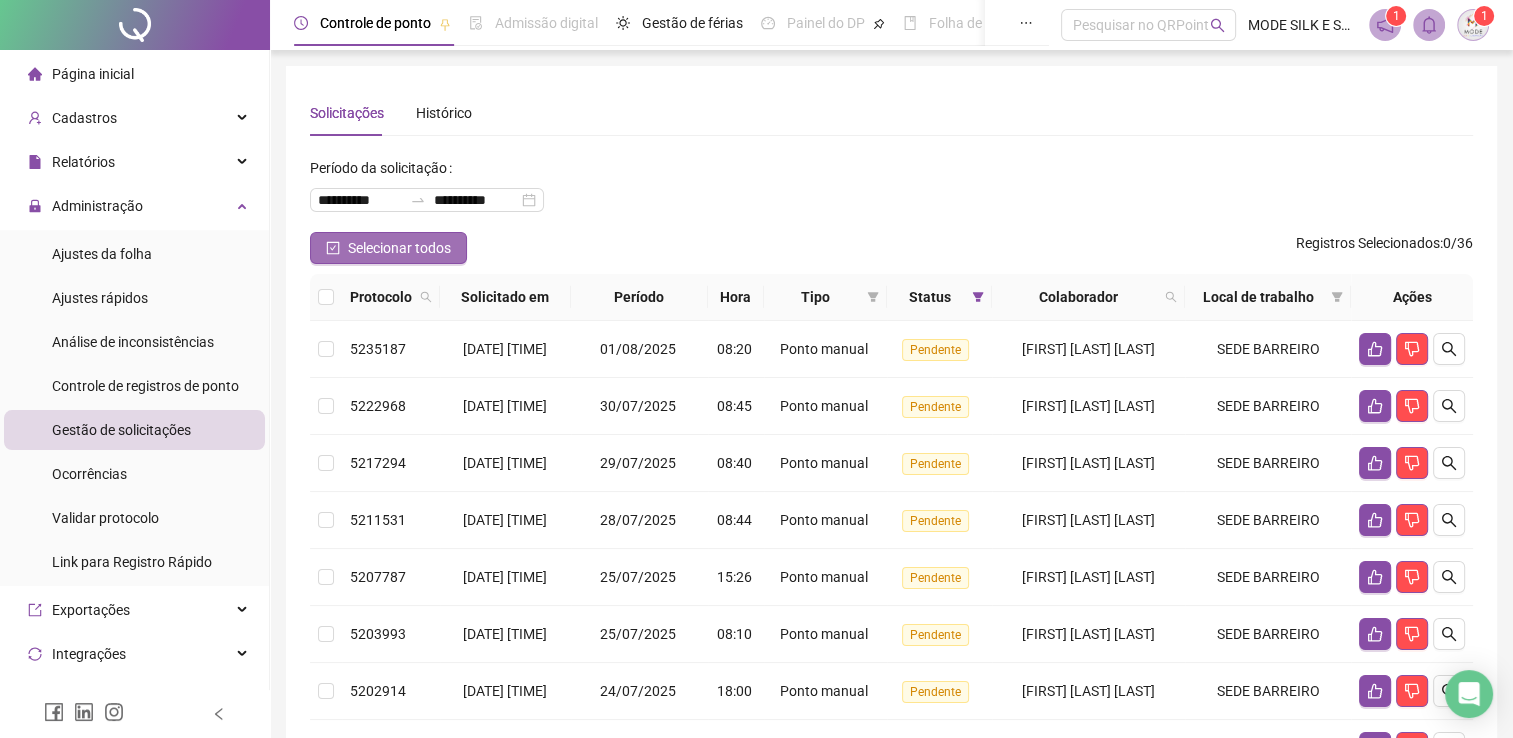 click on "Selecionar todos" at bounding box center (399, 248) 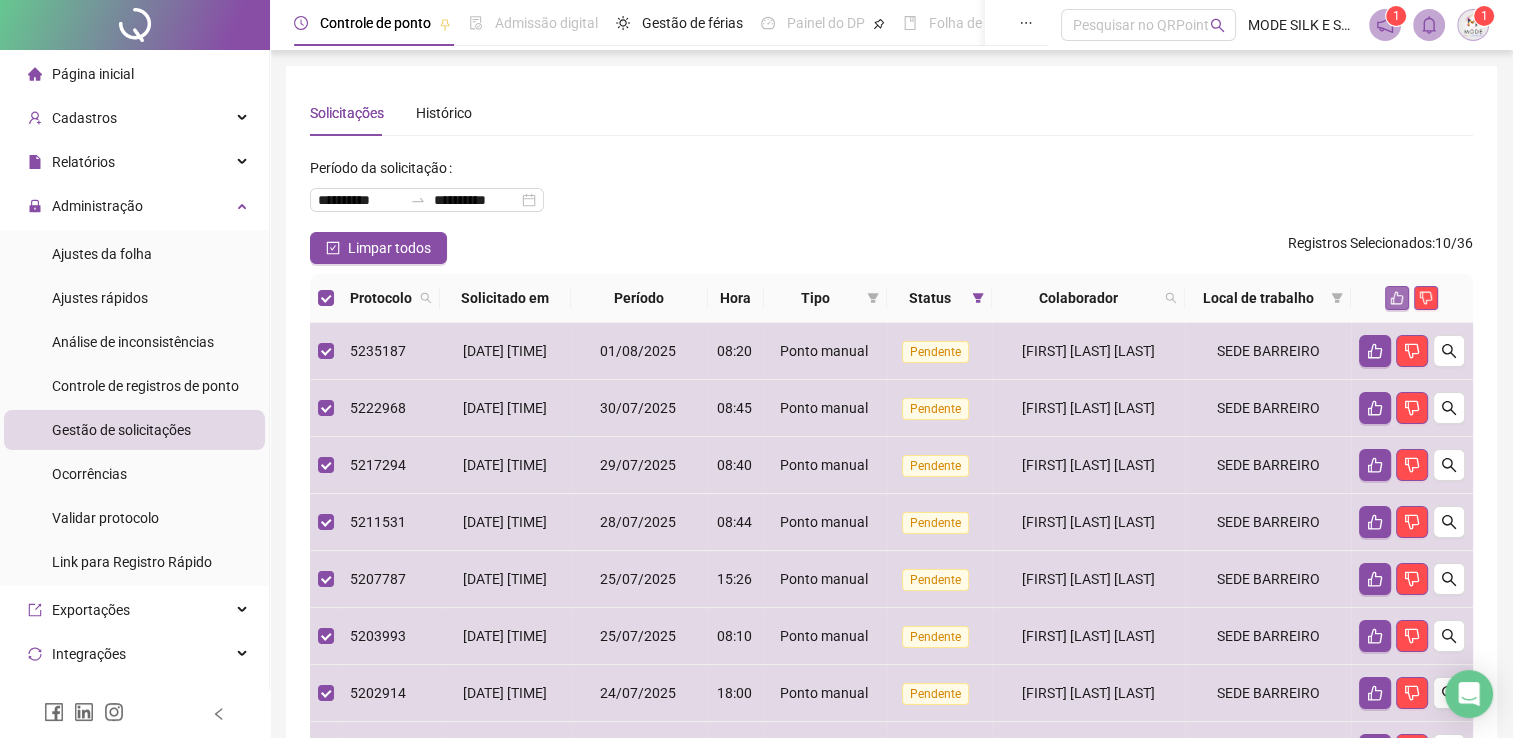 click at bounding box center [1397, 298] 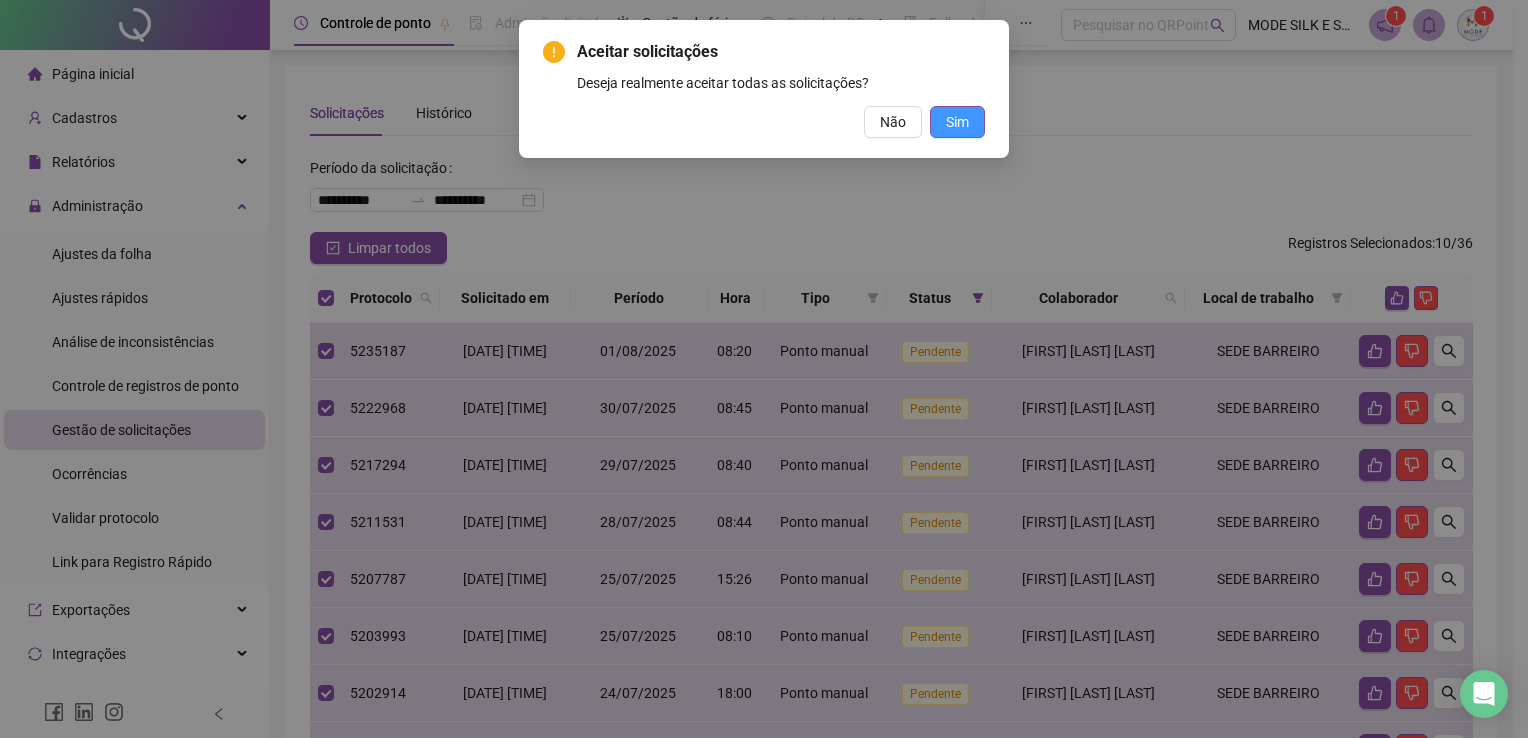 click on "Sim" at bounding box center [957, 122] 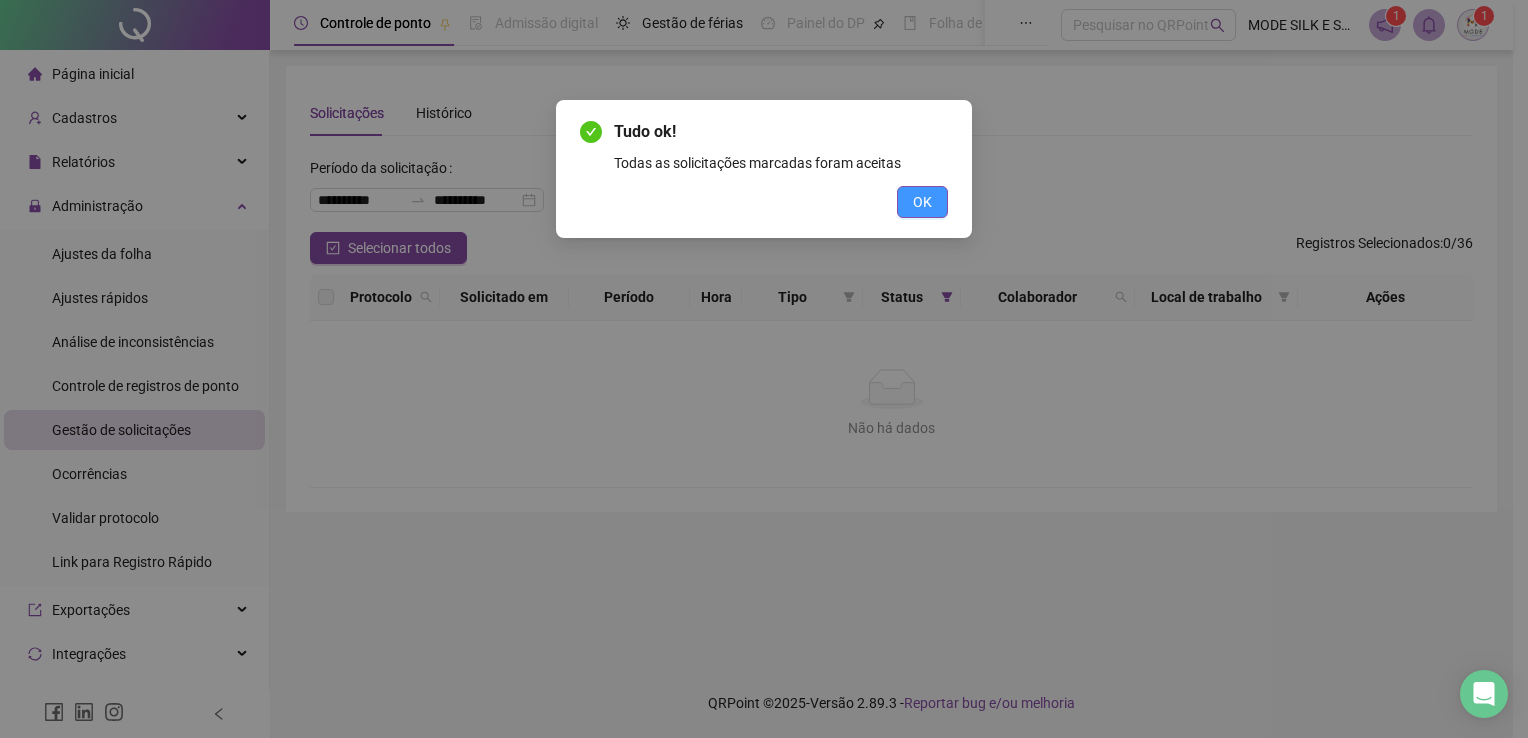 click on "OK" at bounding box center [922, 202] 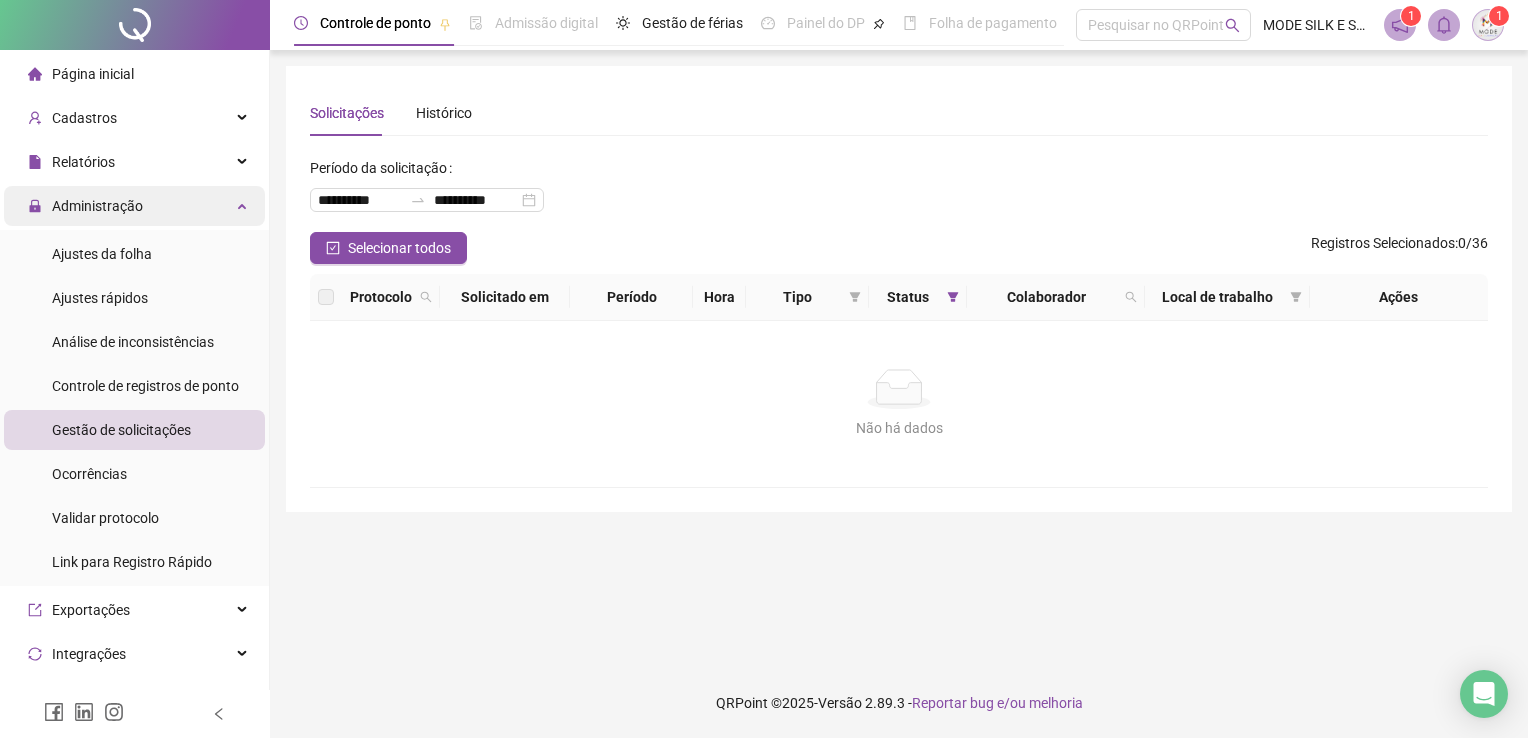 click on "Administração" at bounding box center [85, 206] 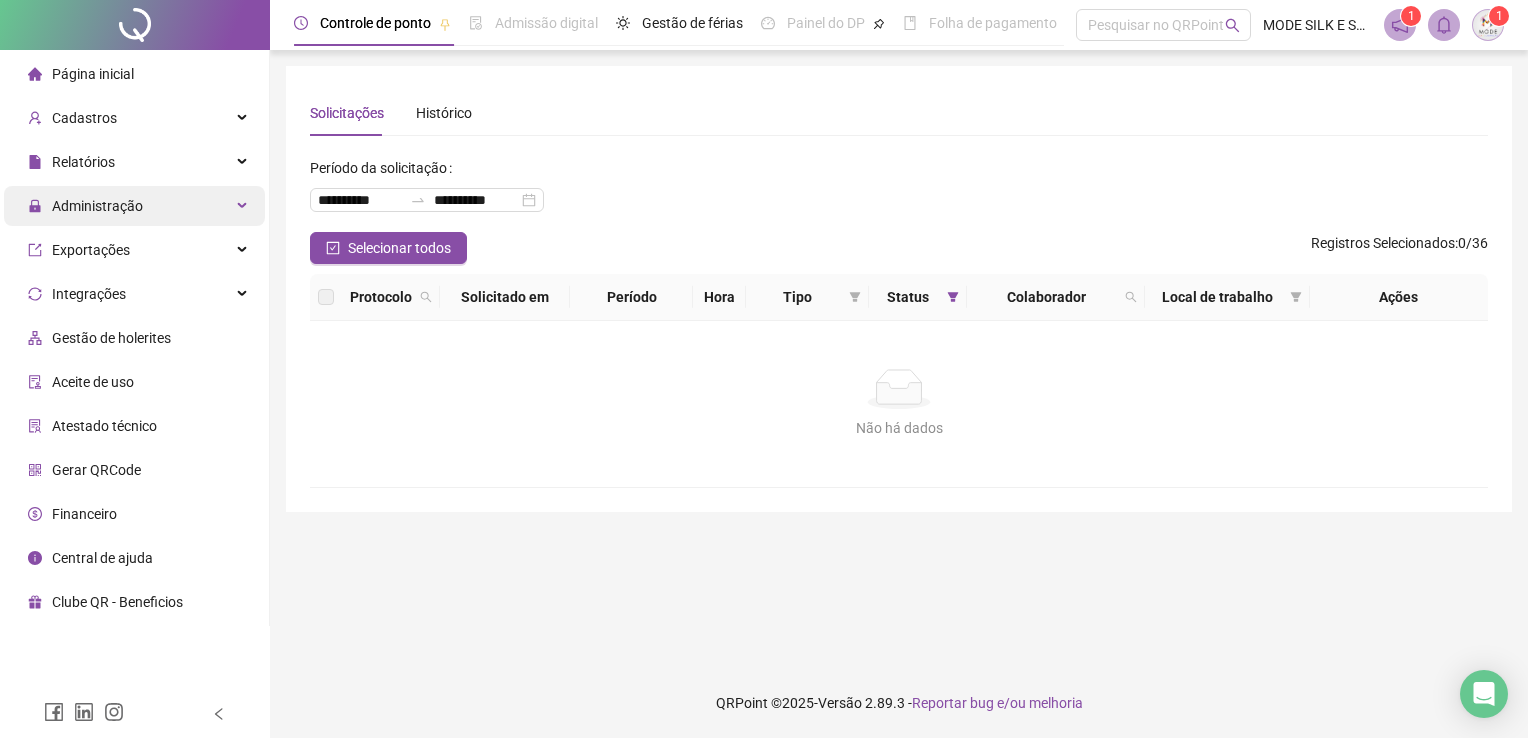 click on "Administração" at bounding box center [85, 206] 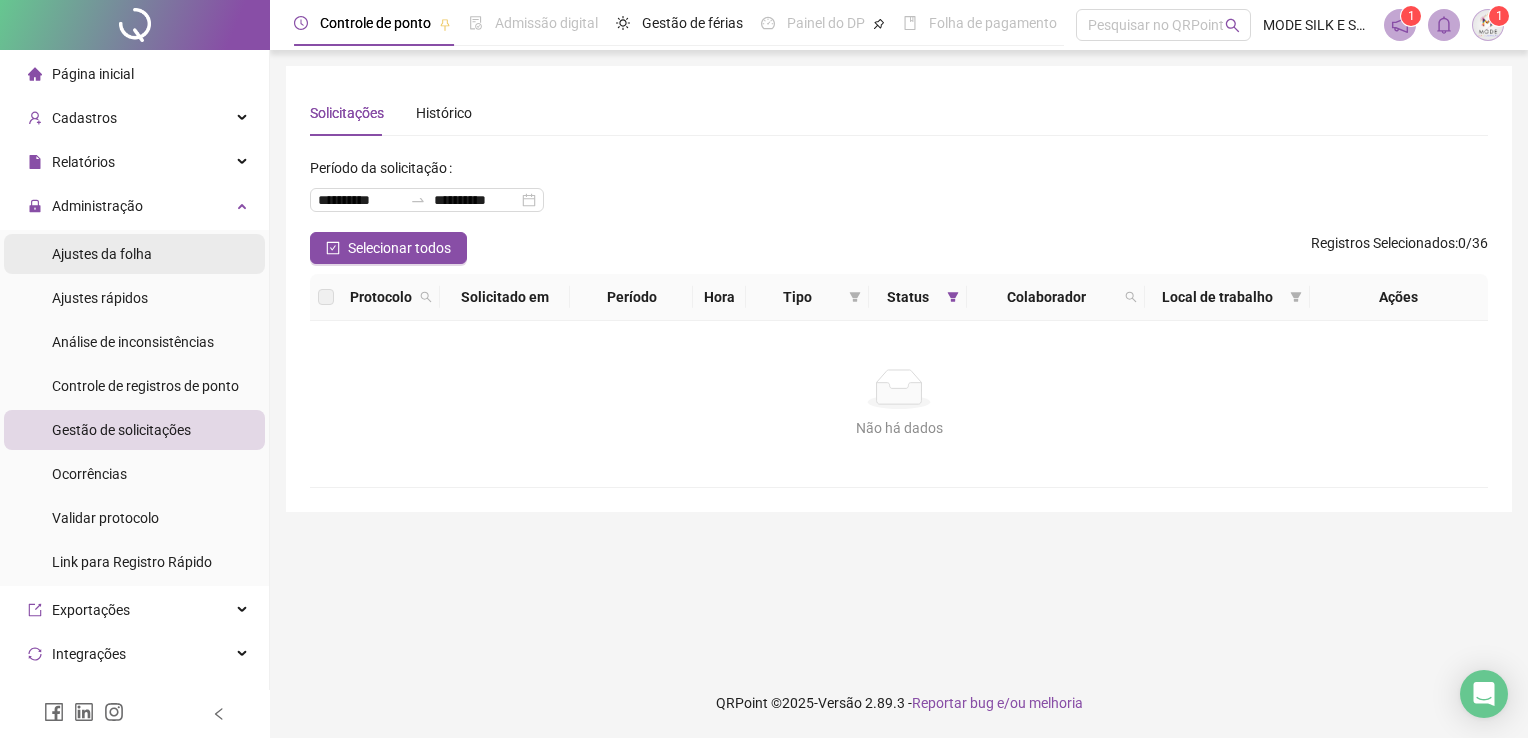 click on "Ajustes da folha" at bounding box center (102, 254) 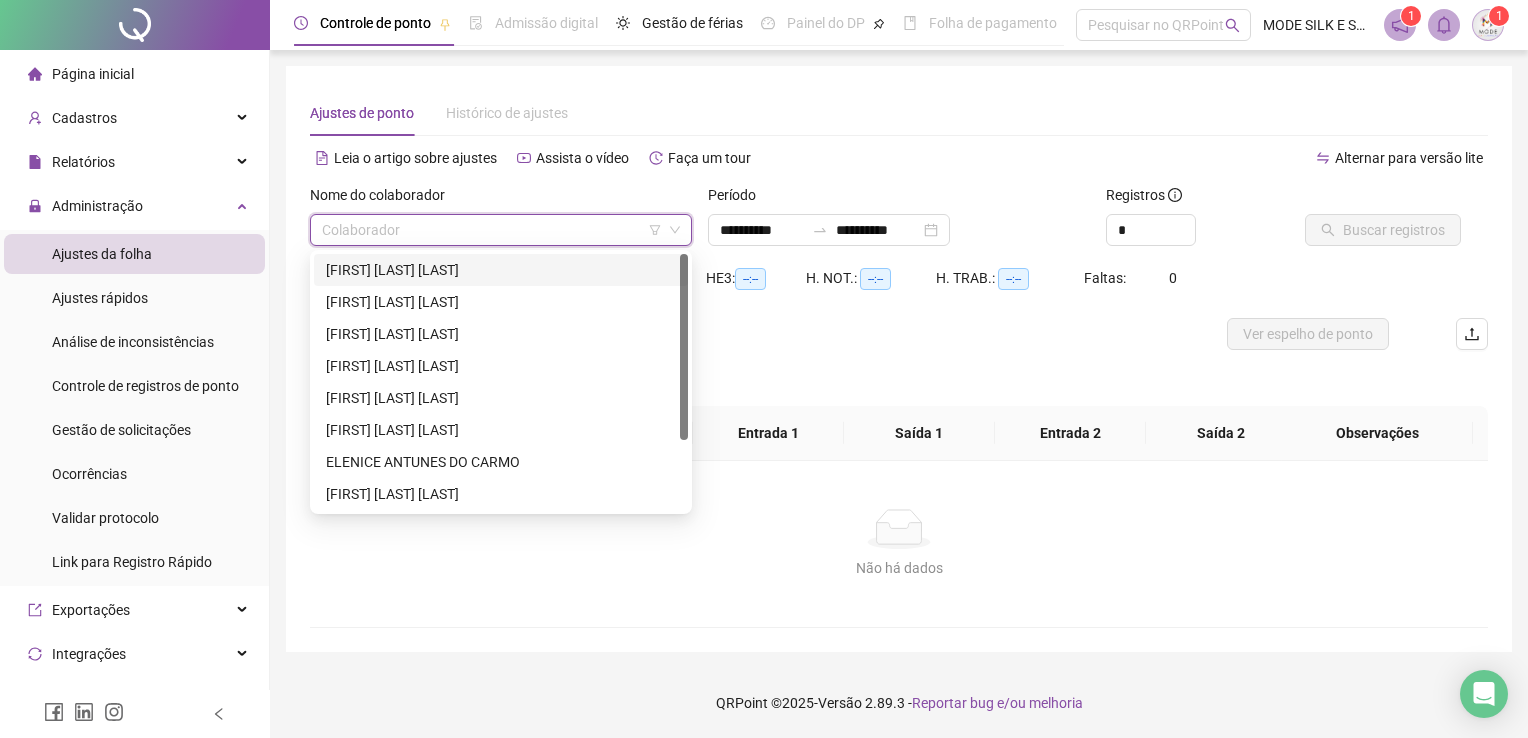 click at bounding box center [492, 230] 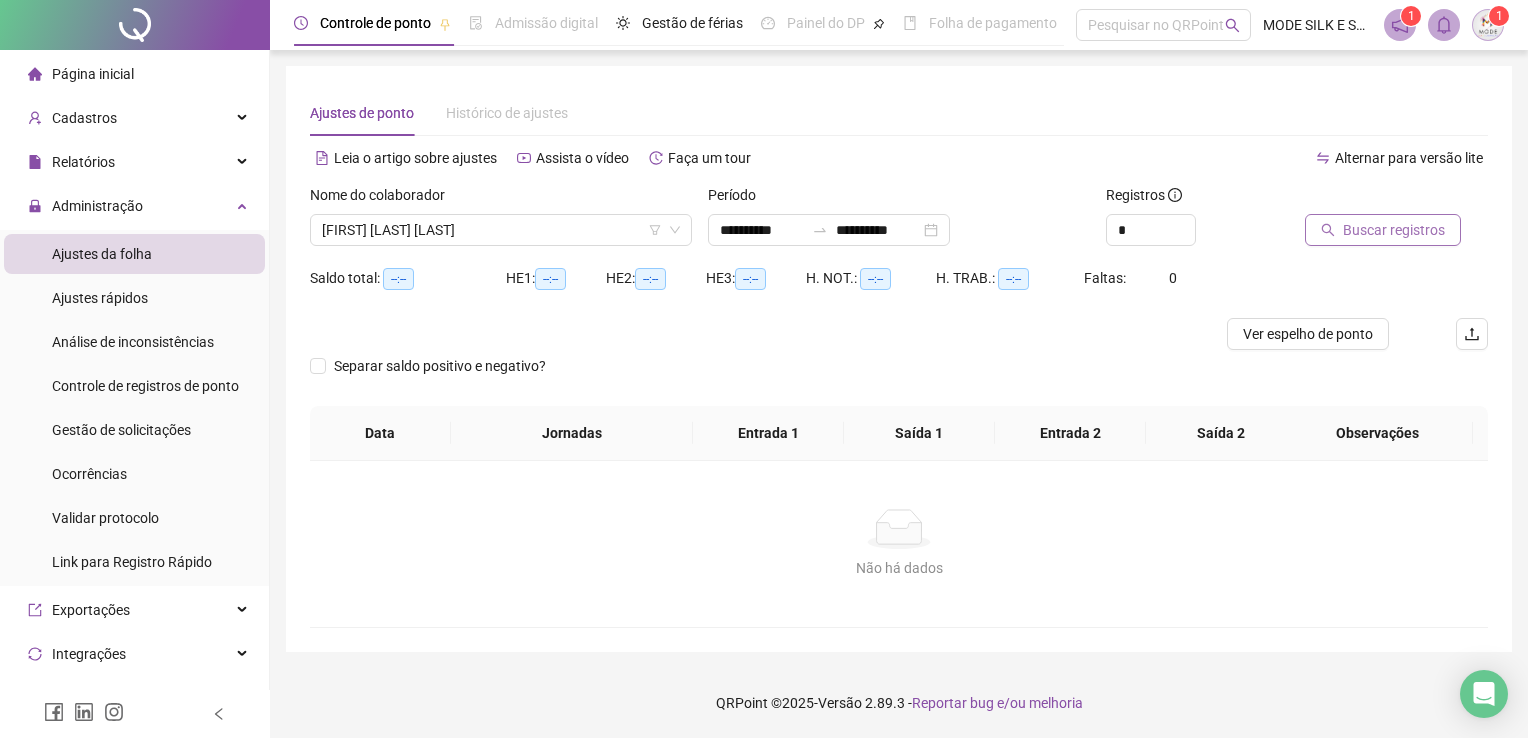 click on "Buscar registros" at bounding box center (1394, 230) 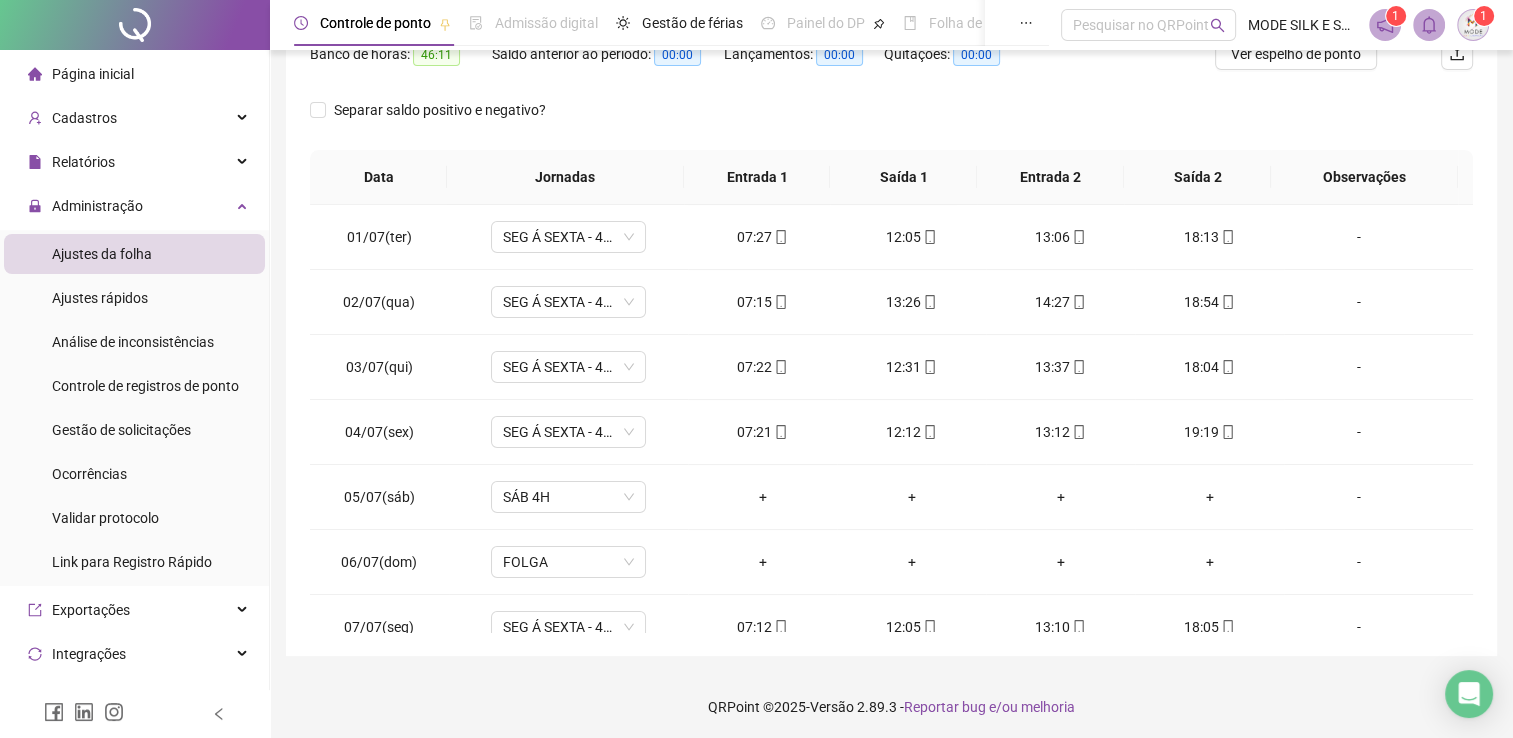 scroll, scrollTop: 283, scrollLeft: 0, axis: vertical 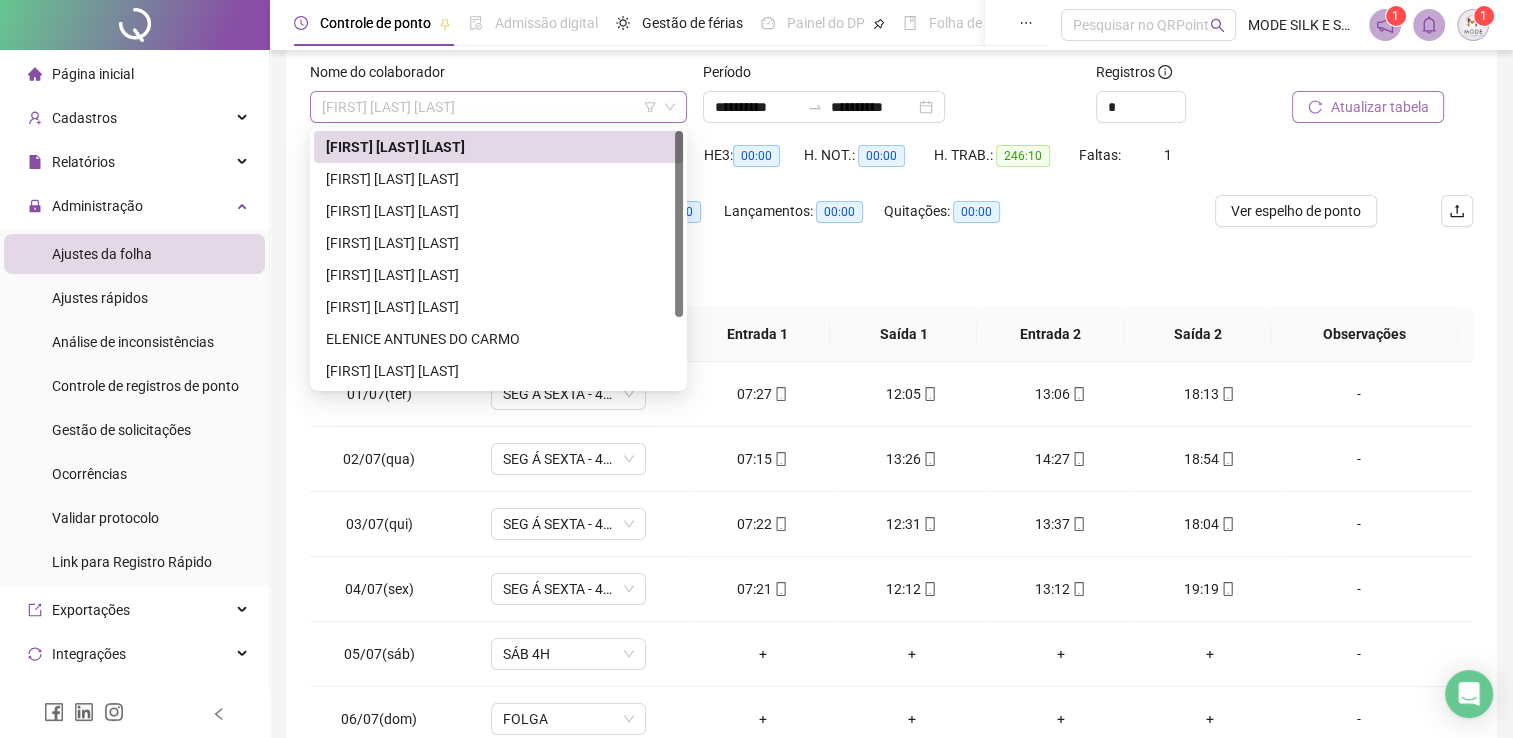 click on "[FIRST] [LAST] [LAST]" at bounding box center (498, 107) 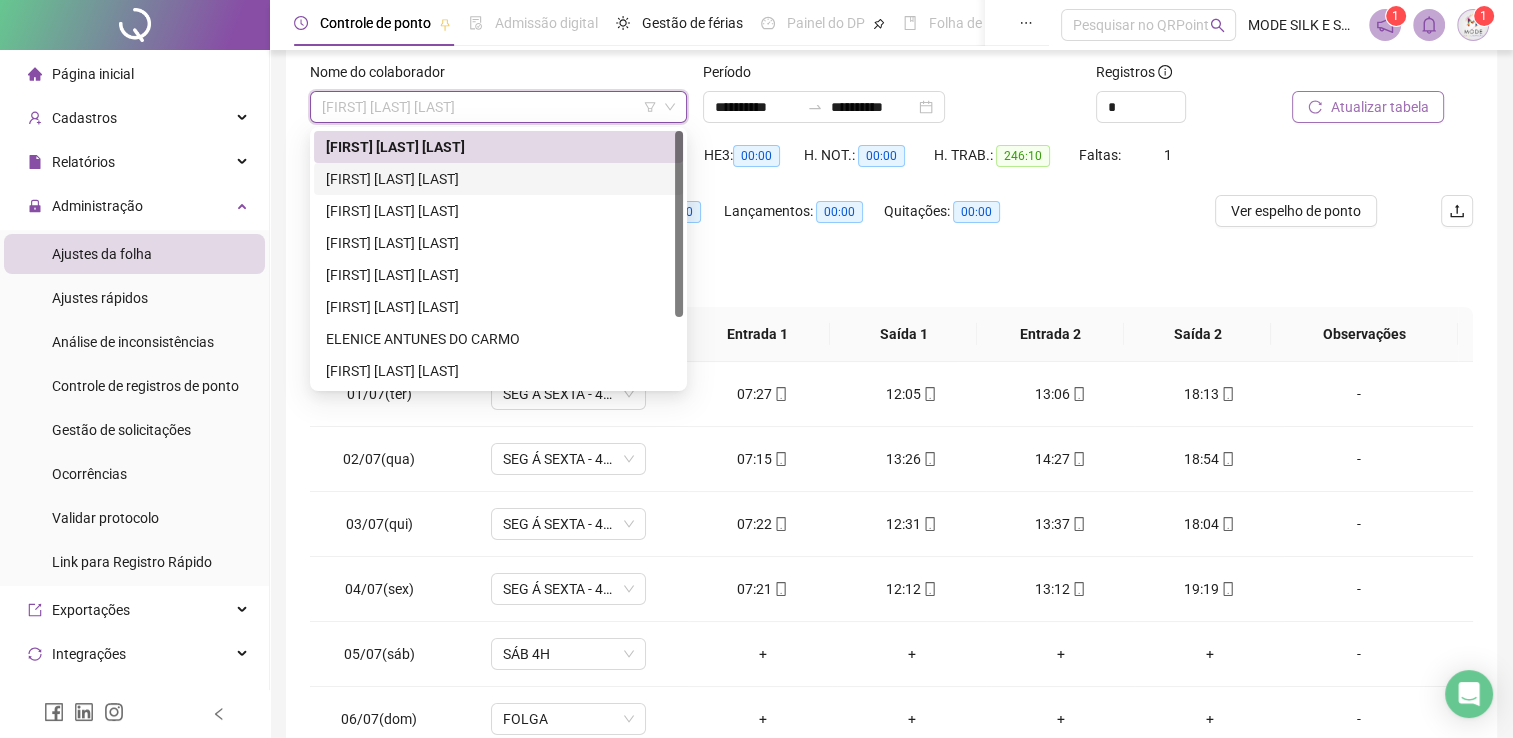 click on "[FIRST] [LAST] [LAST]" at bounding box center [498, 179] 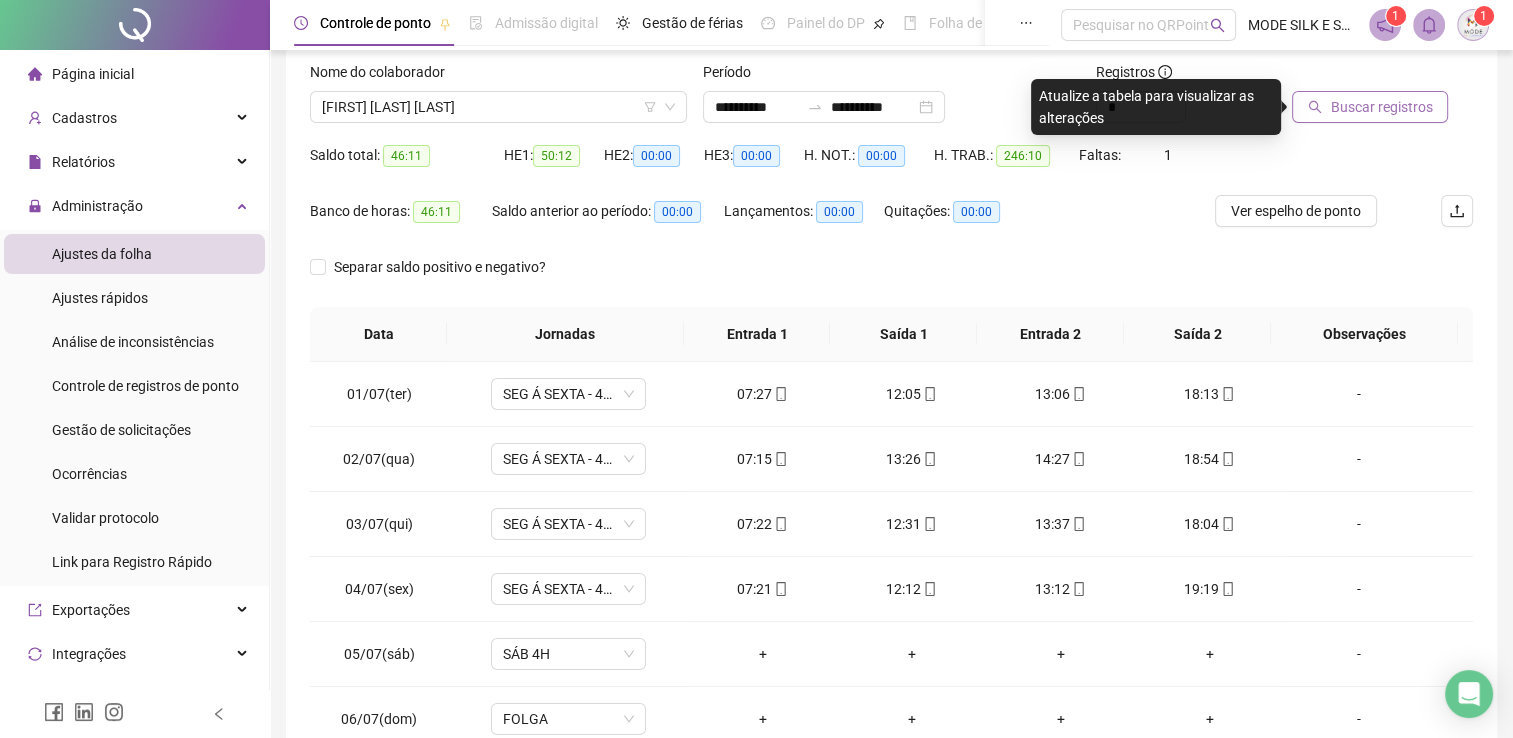 click on "Buscar registros" at bounding box center (1381, 107) 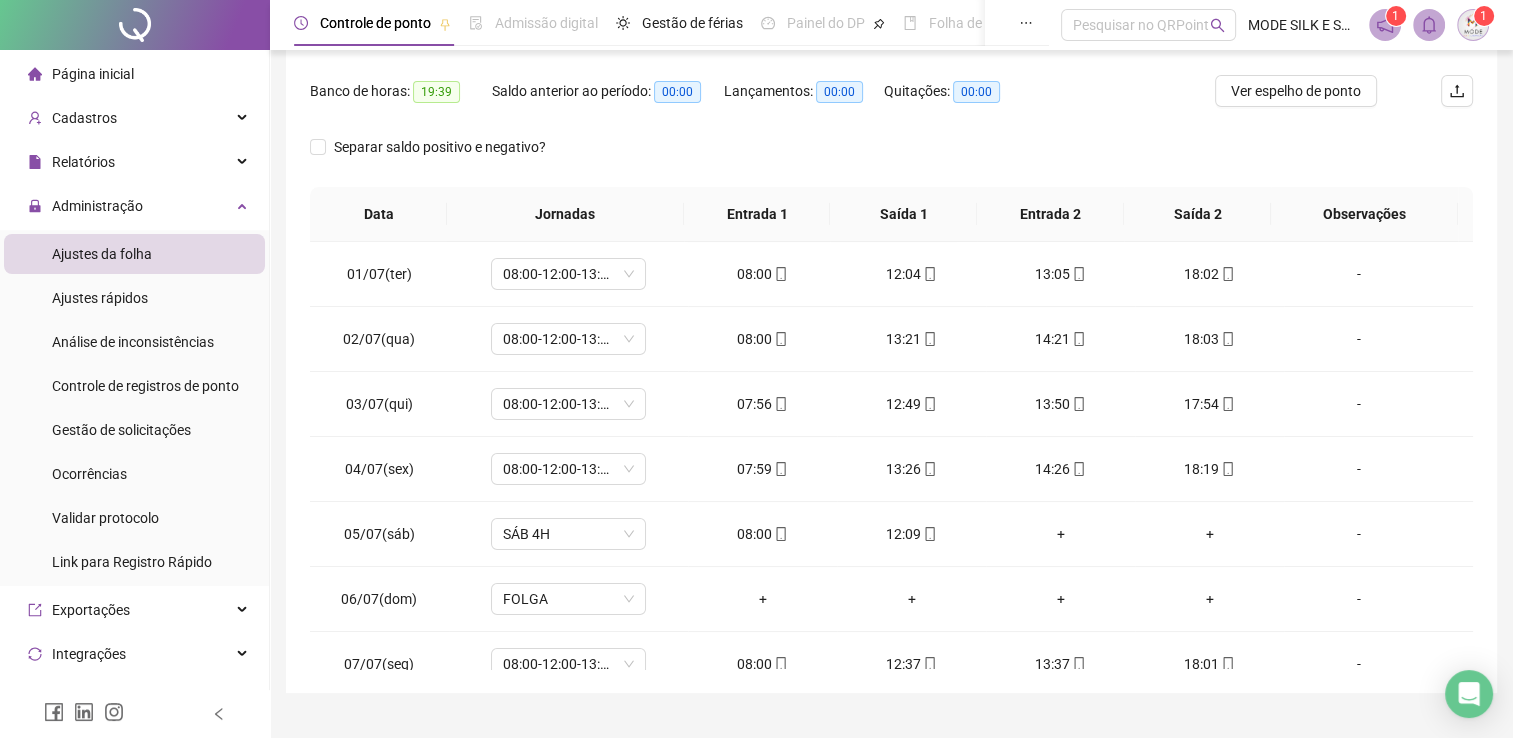 scroll, scrollTop: 283, scrollLeft: 0, axis: vertical 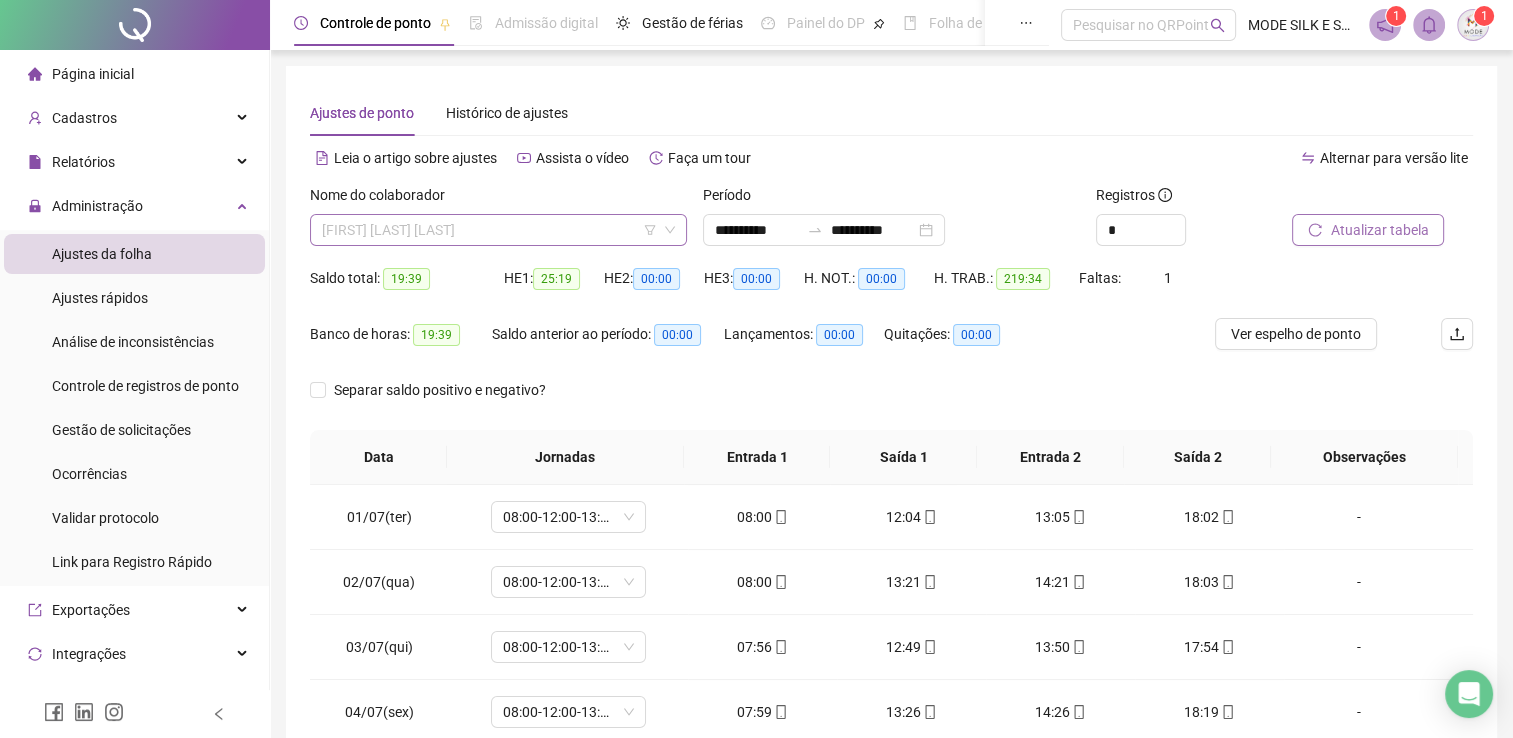 click on "[FIRST] [LAST] [LAST]" at bounding box center [498, 230] 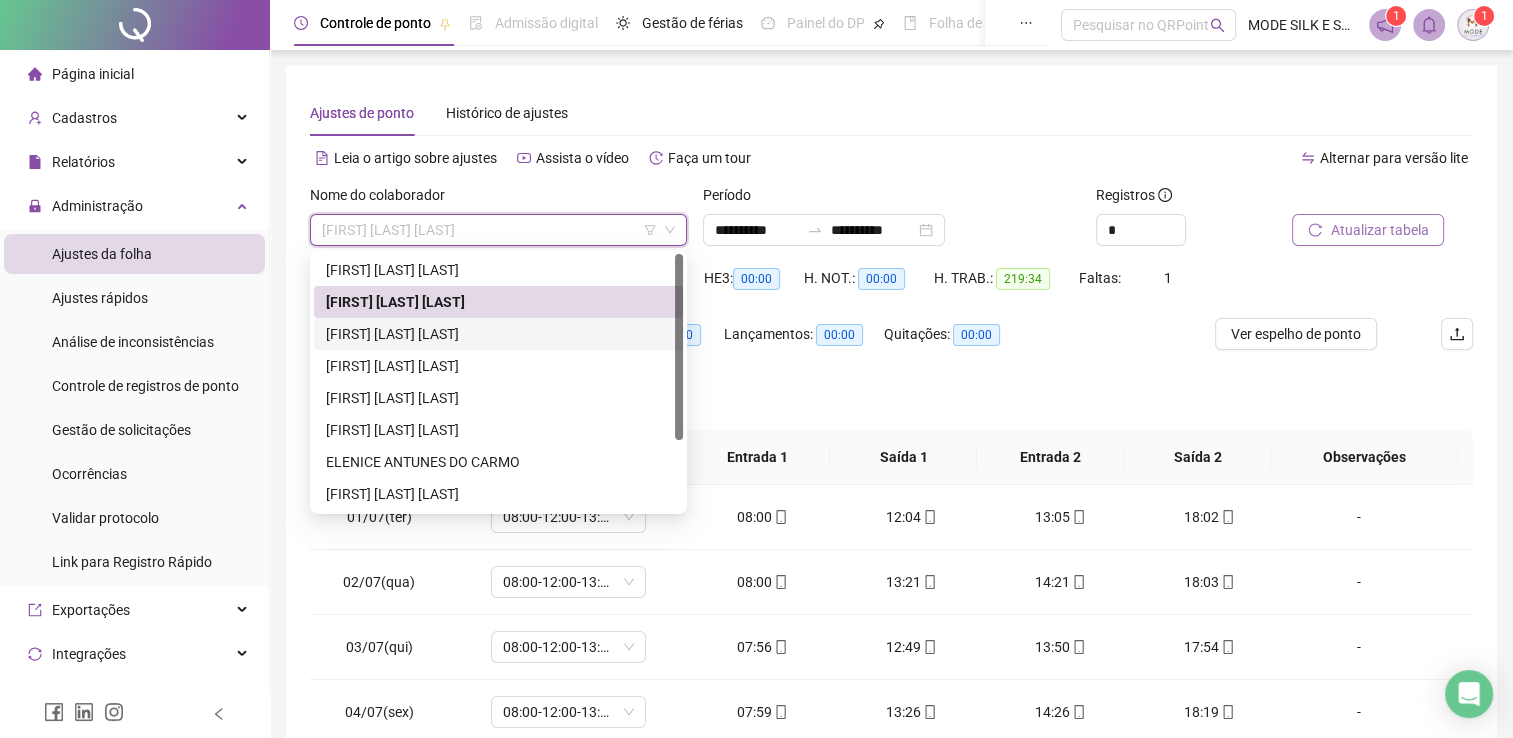 click on "[FIRST] [LAST] [LAST]" at bounding box center (498, 334) 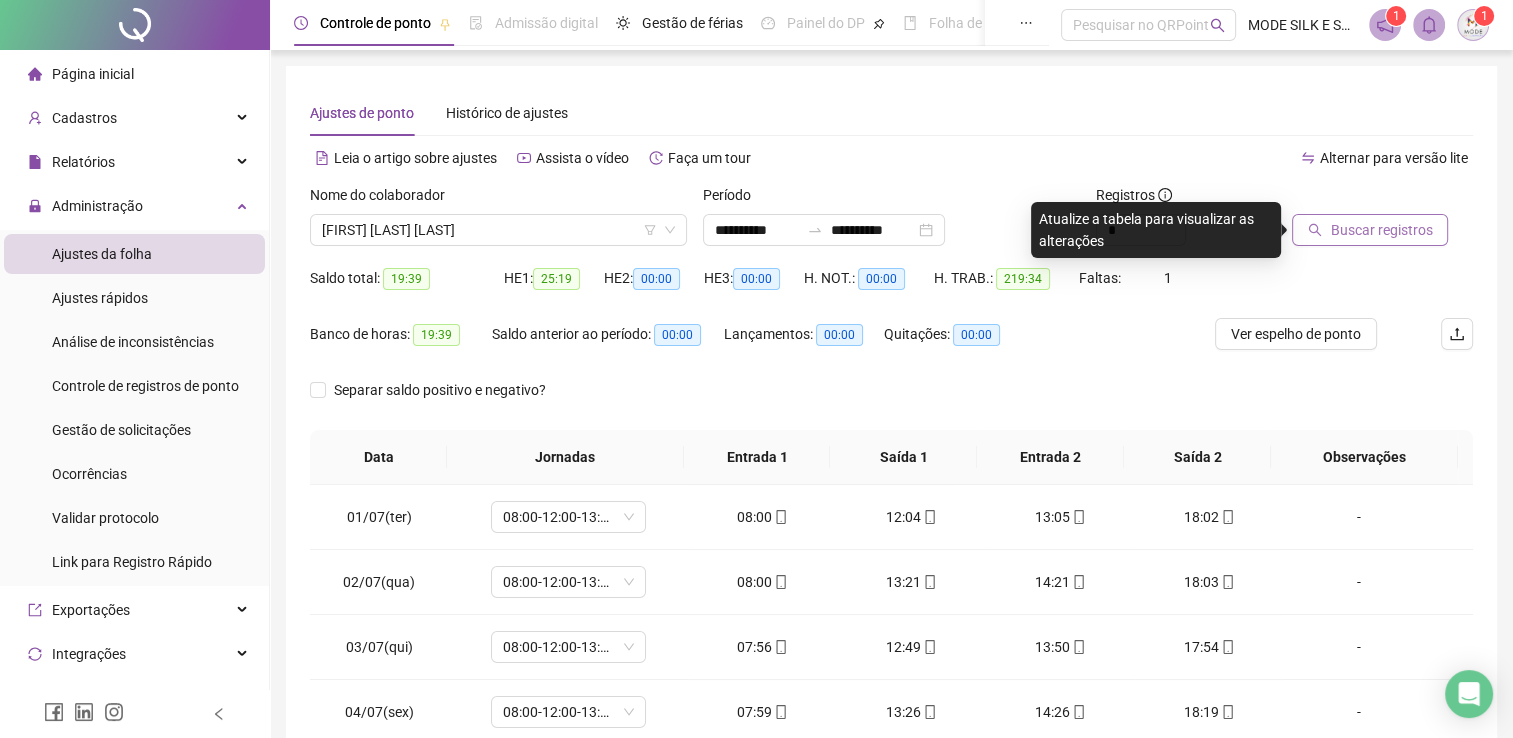 click on "Buscar registros" at bounding box center (1381, 230) 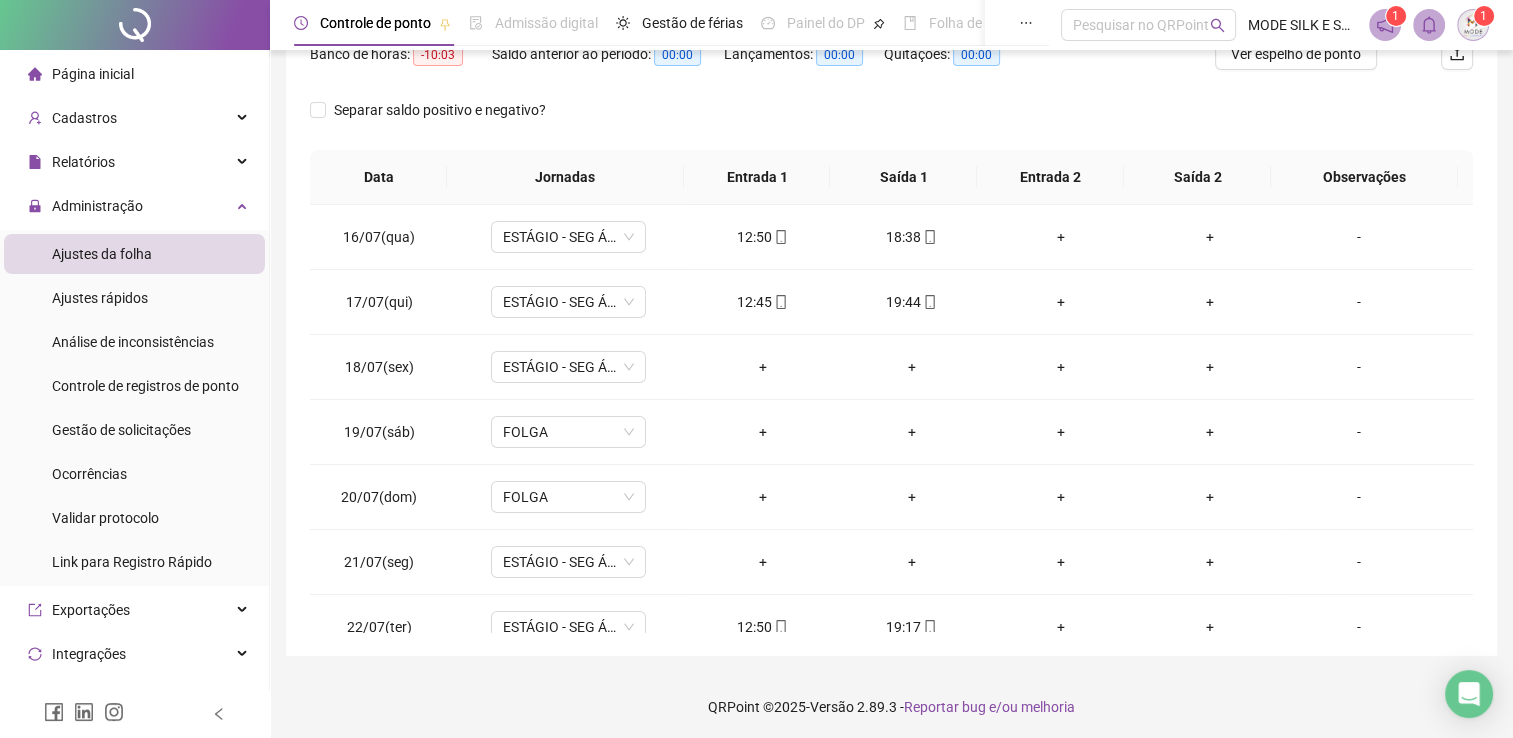 scroll, scrollTop: 283, scrollLeft: 0, axis: vertical 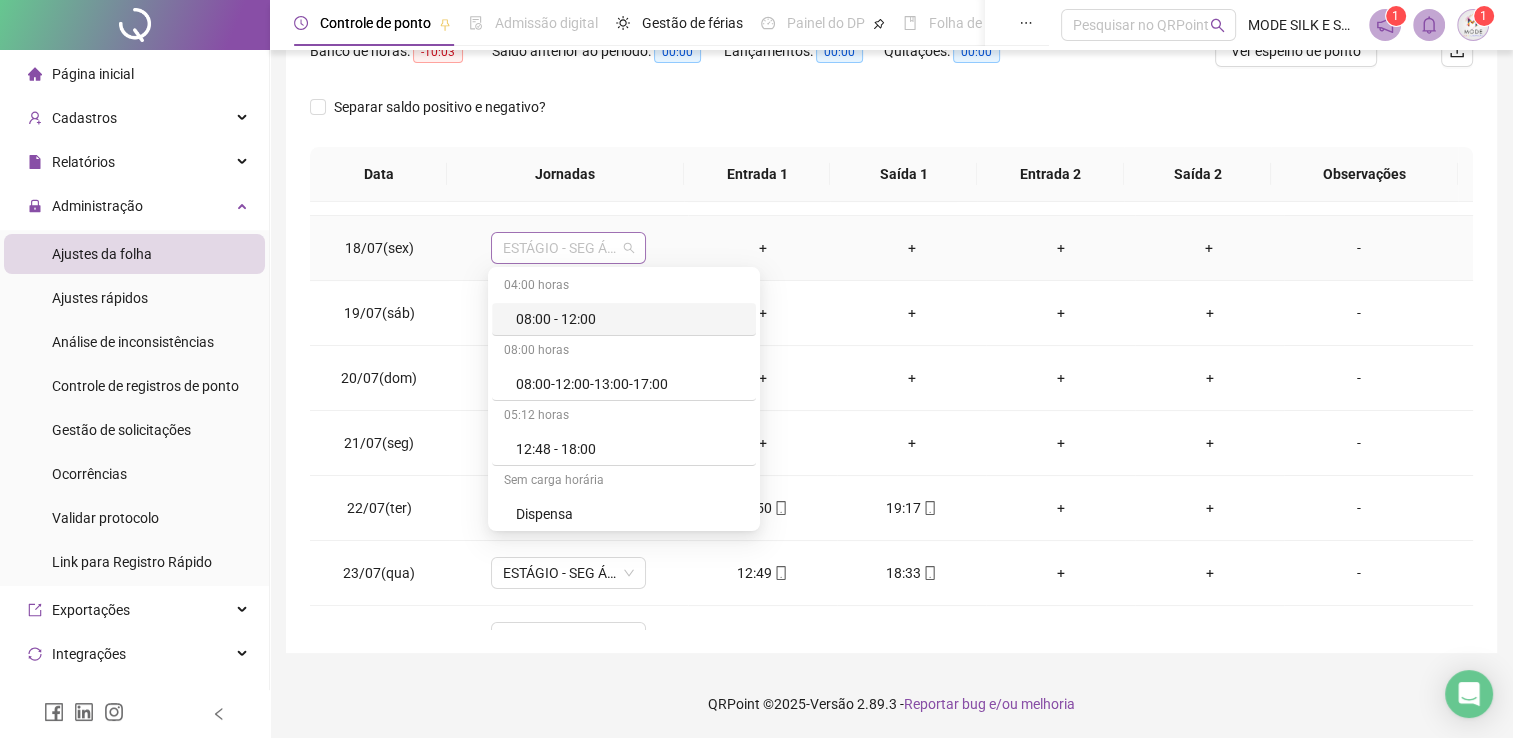 click on "ESTÁGIO - SEG Á SEXTA" at bounding box center (568, 248) 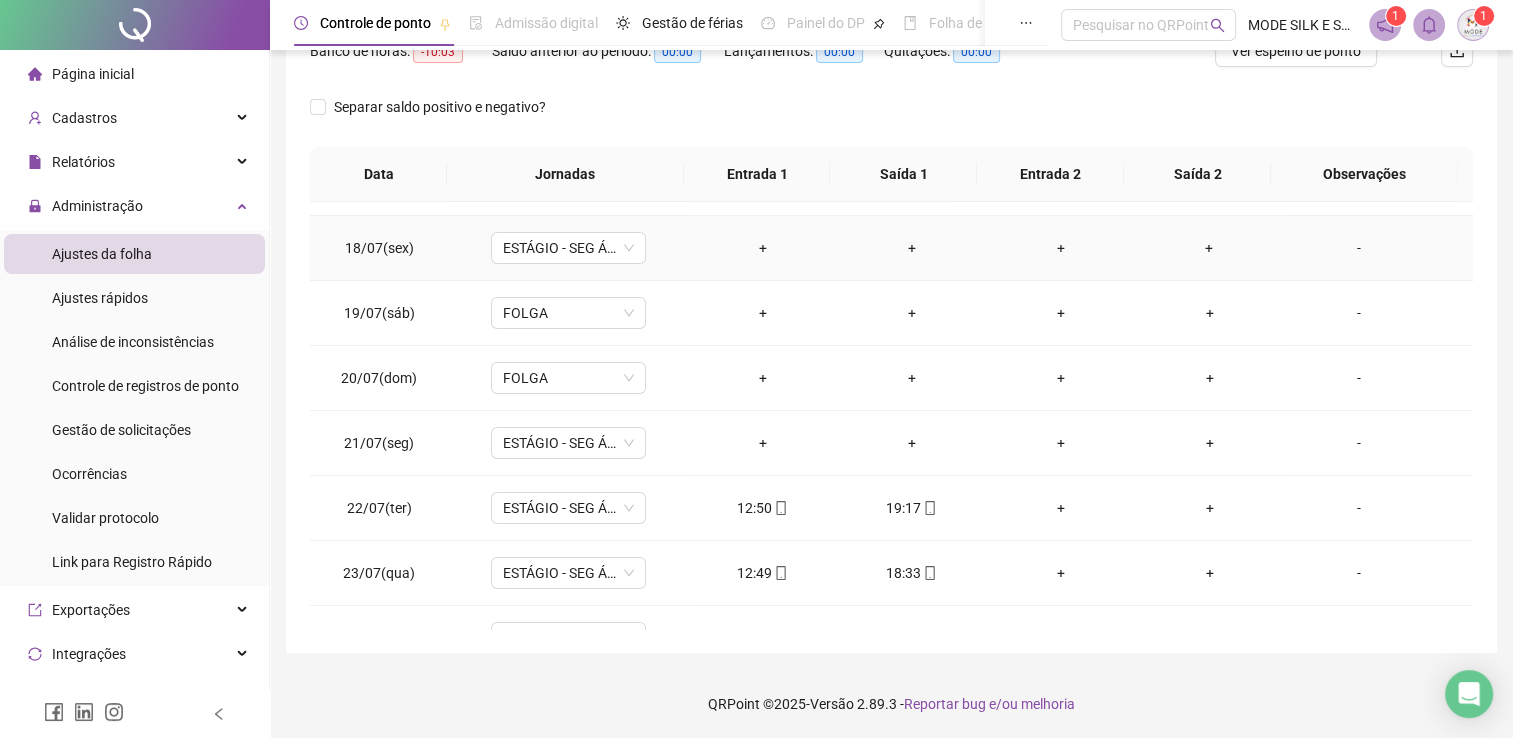 click on "-" at bounding box center [1359, 248] 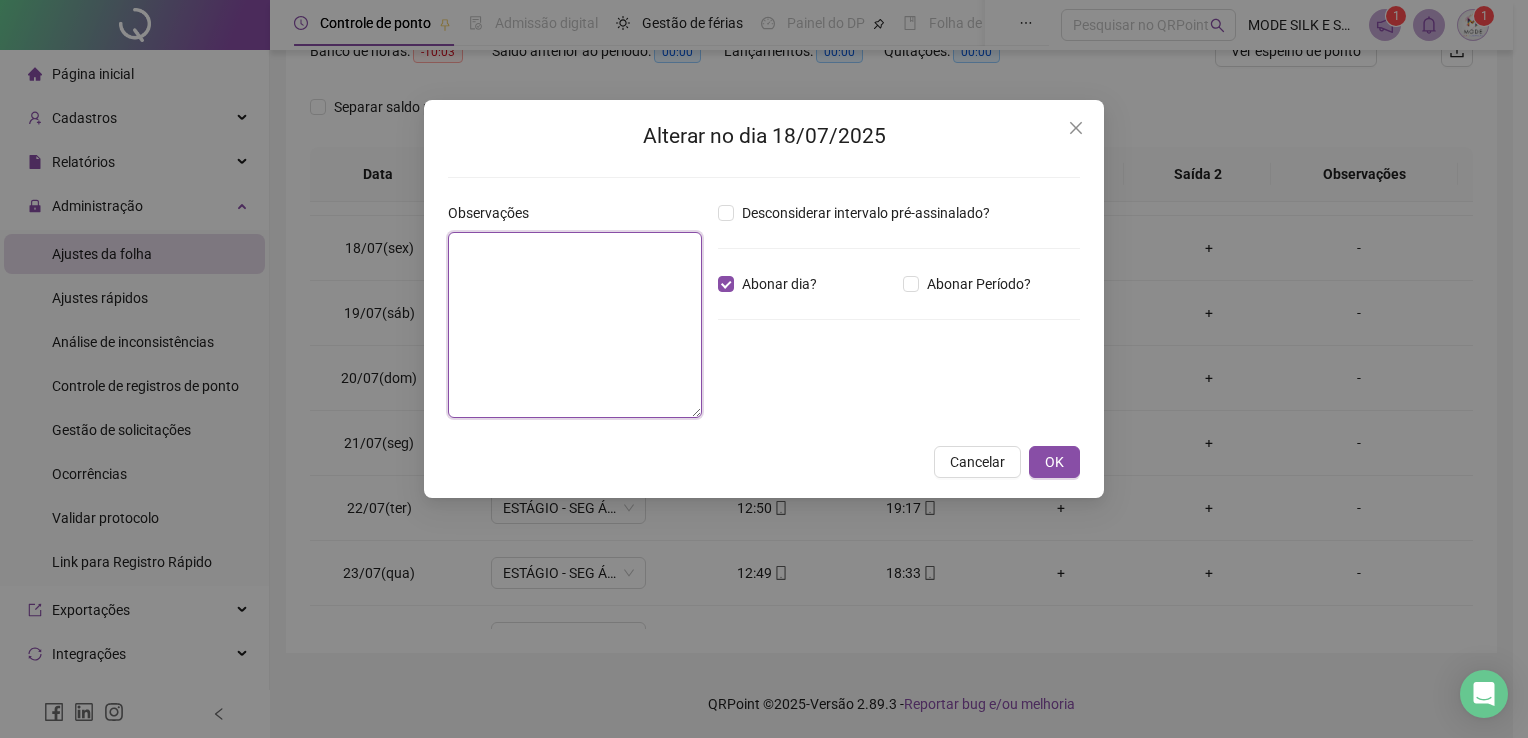 click at bounding box center (575, 325) 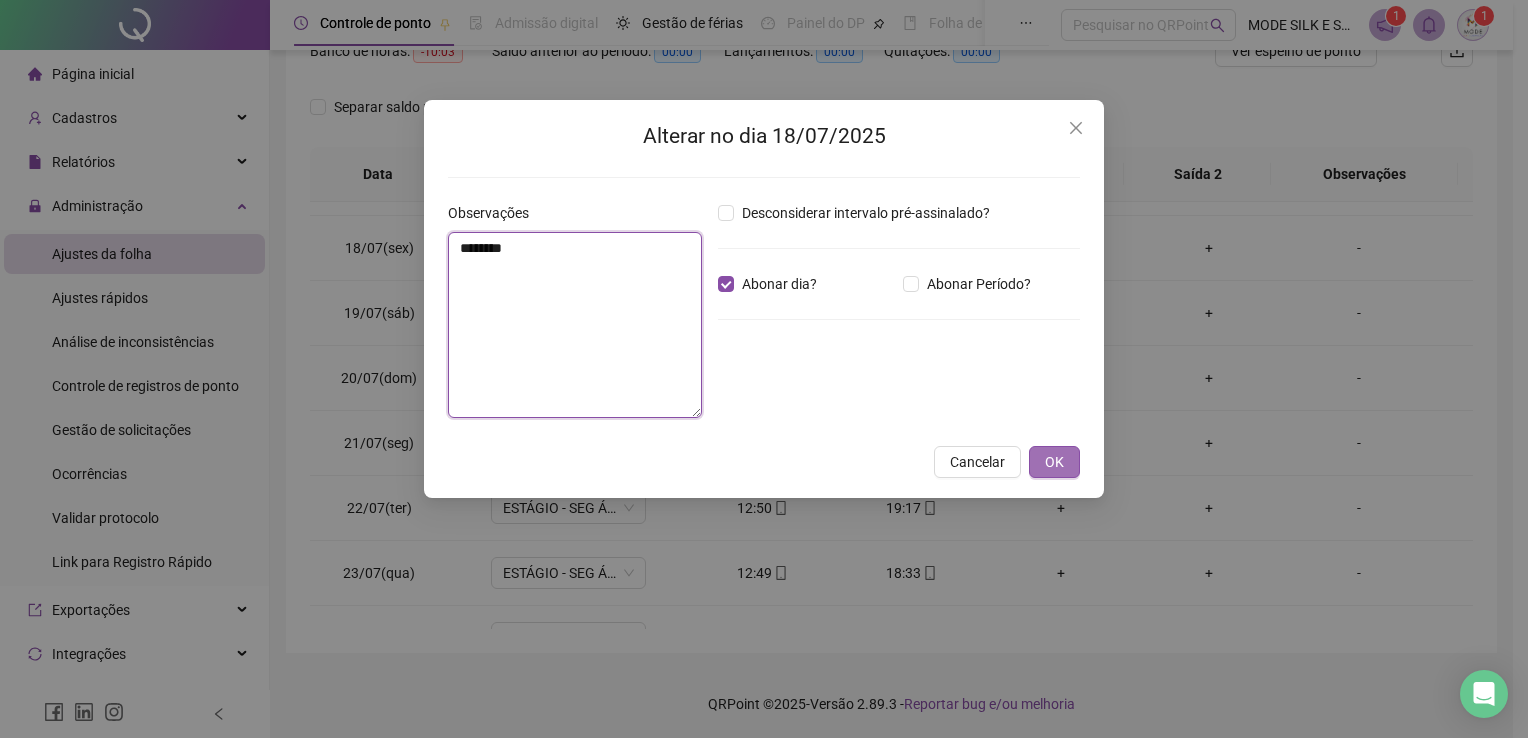 type on "********" 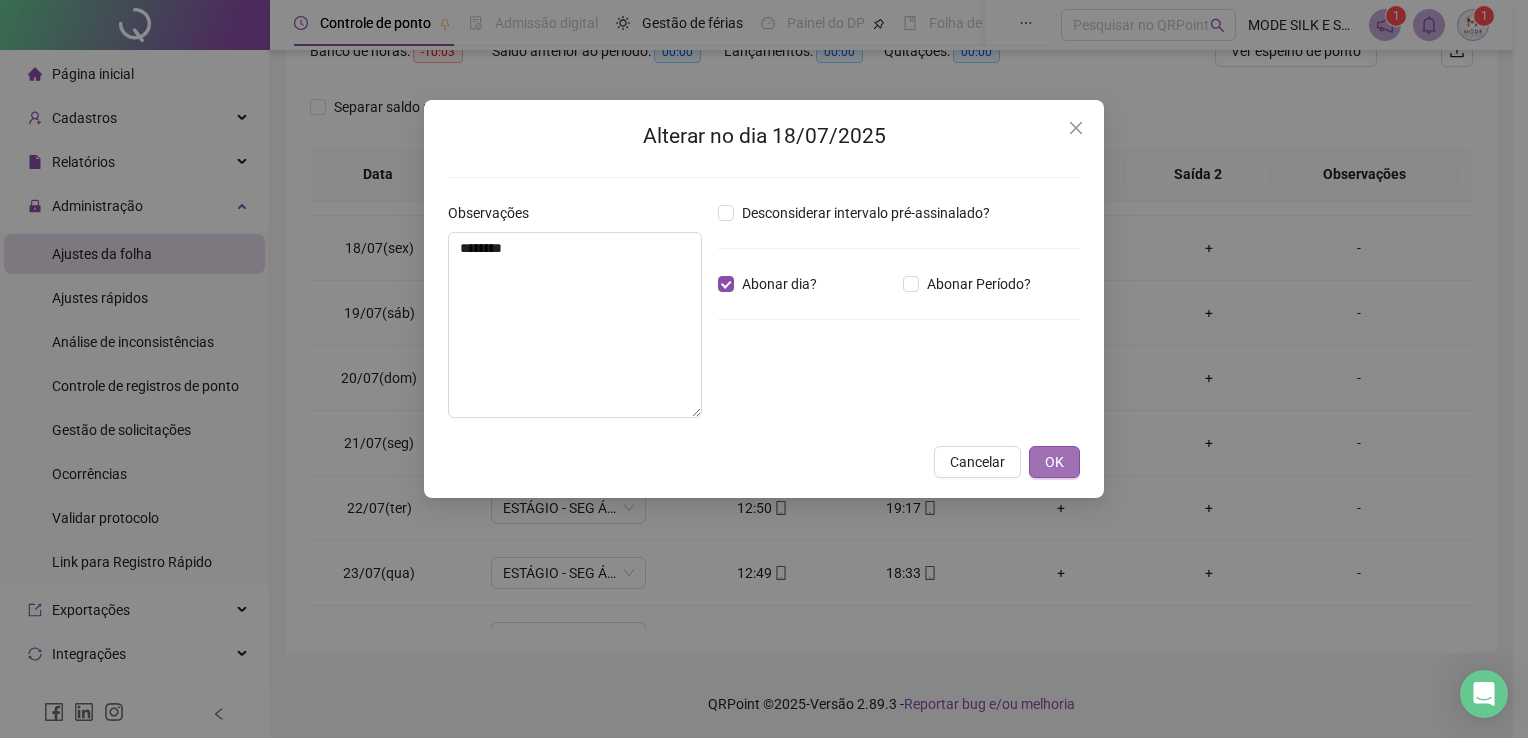 click on "OK" at bounding box center [1054, 462] 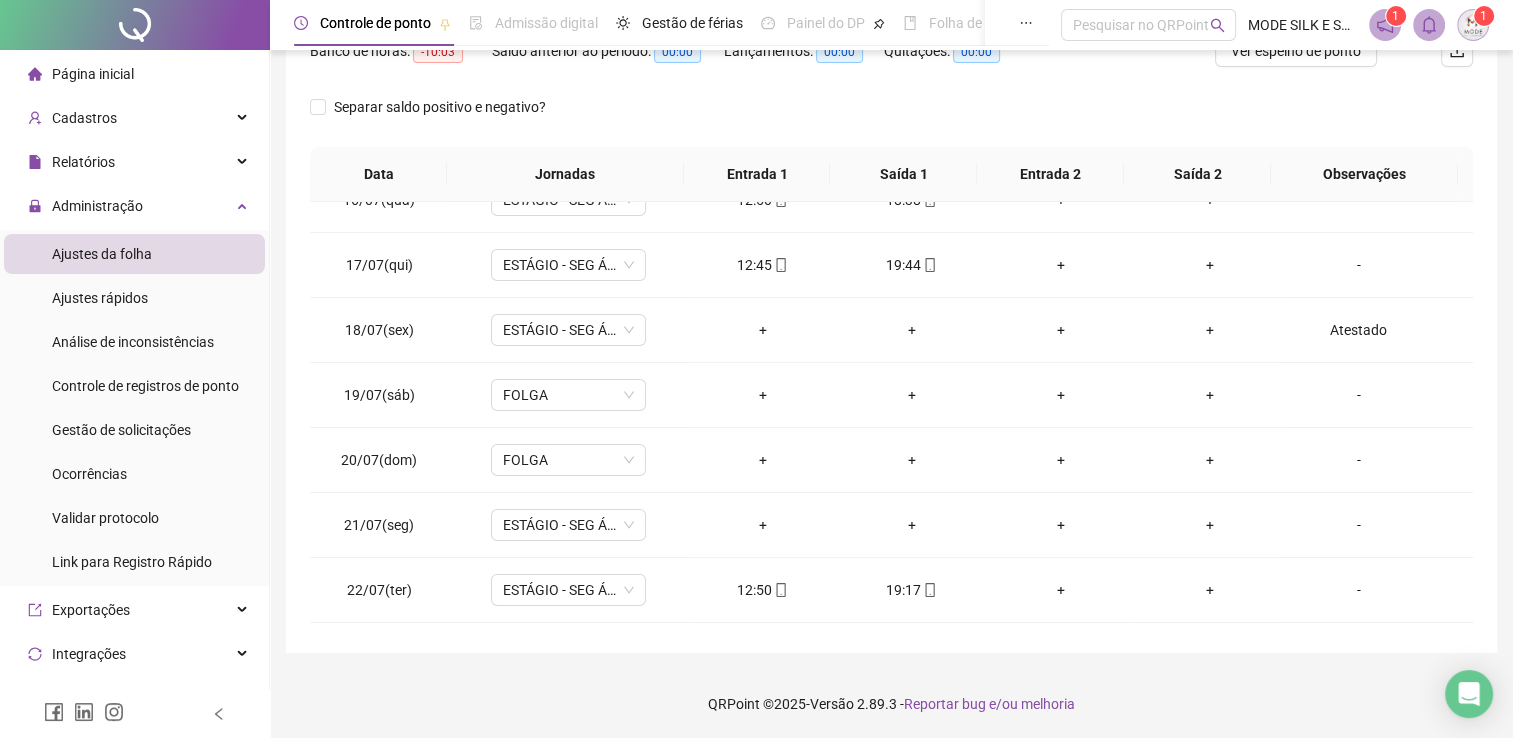 scroll, scrollTop: 6, scrollLeft: 0, axis: vertical 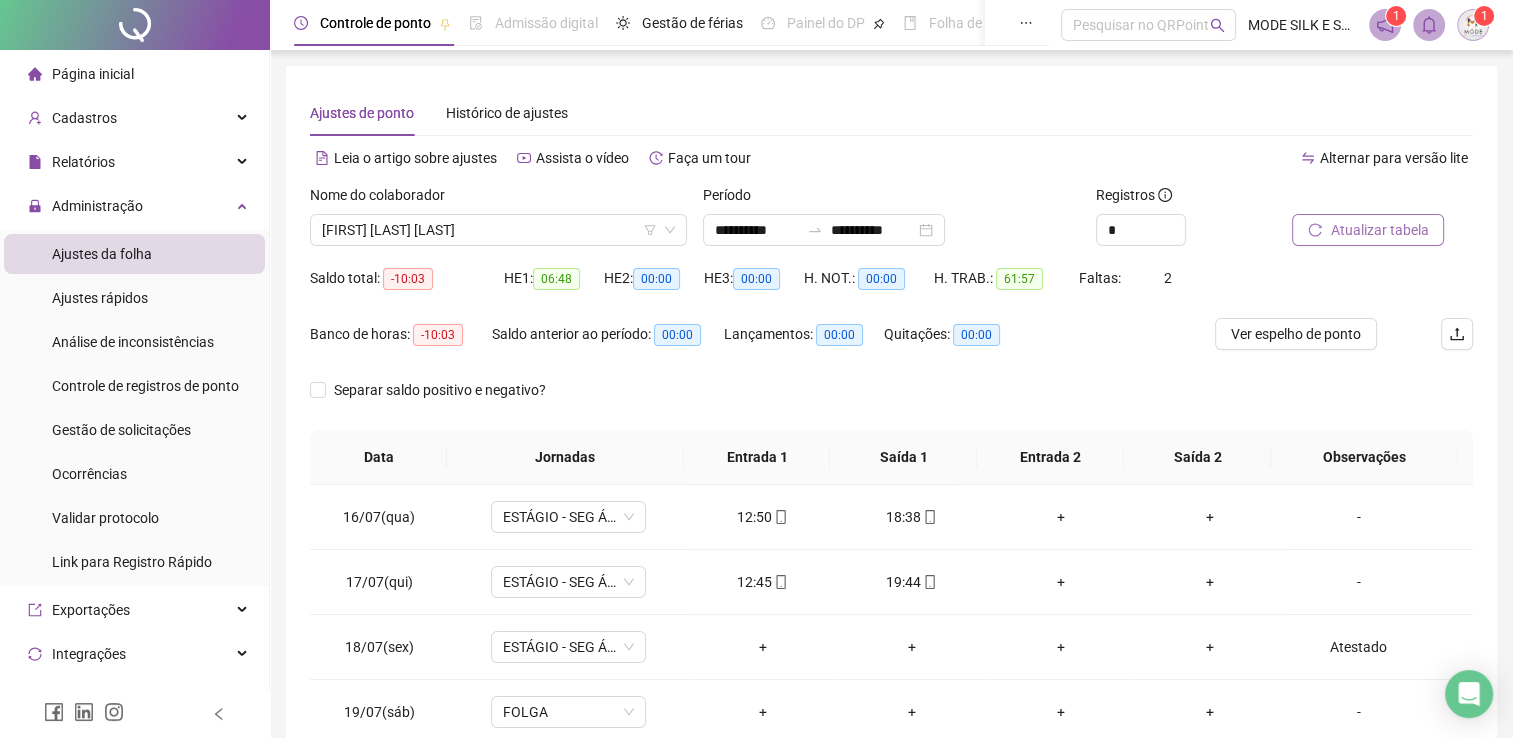 click on "Atualizar tabela" at bounding box center [1379, 230] 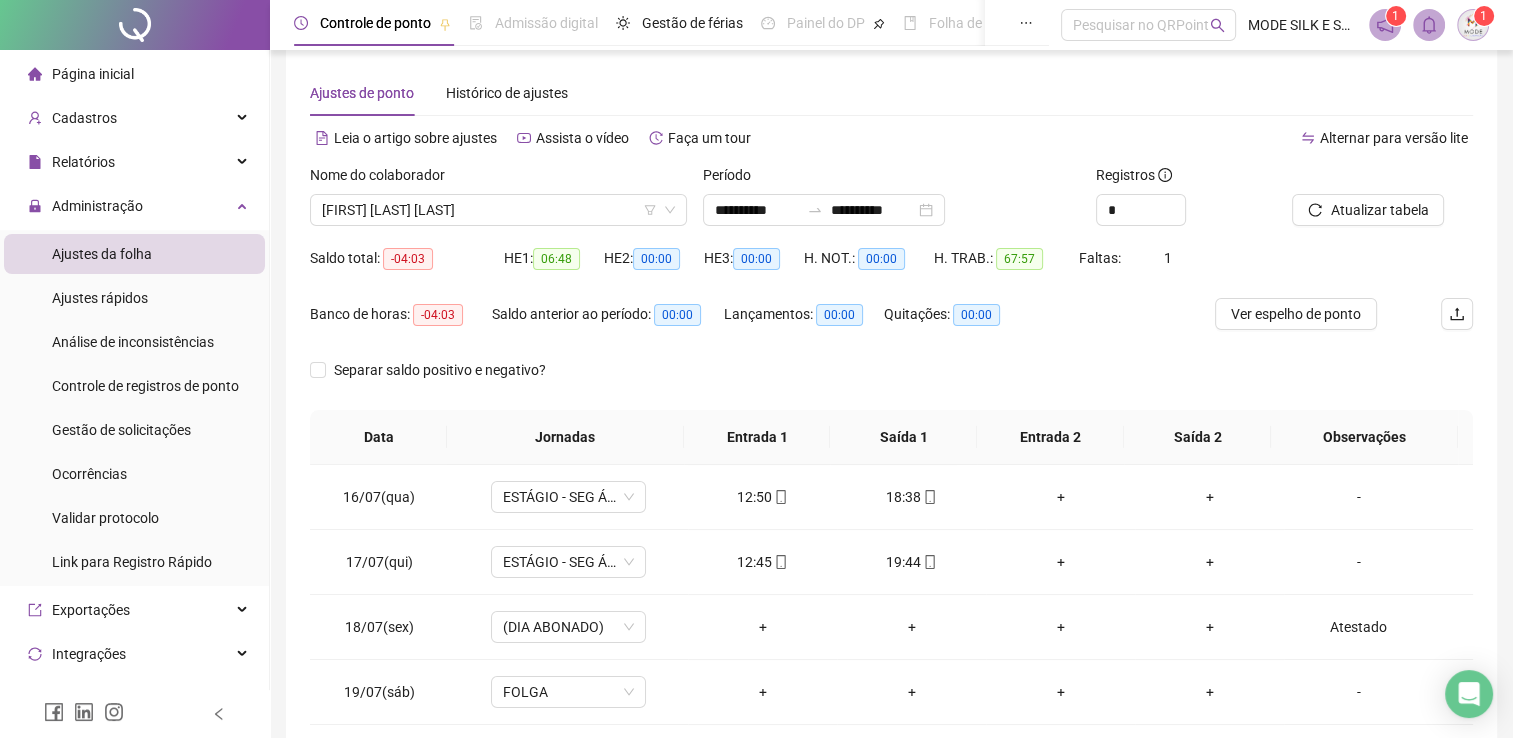 scroll, scrollTop: 40, scrollLeft: 0, axis: vertical 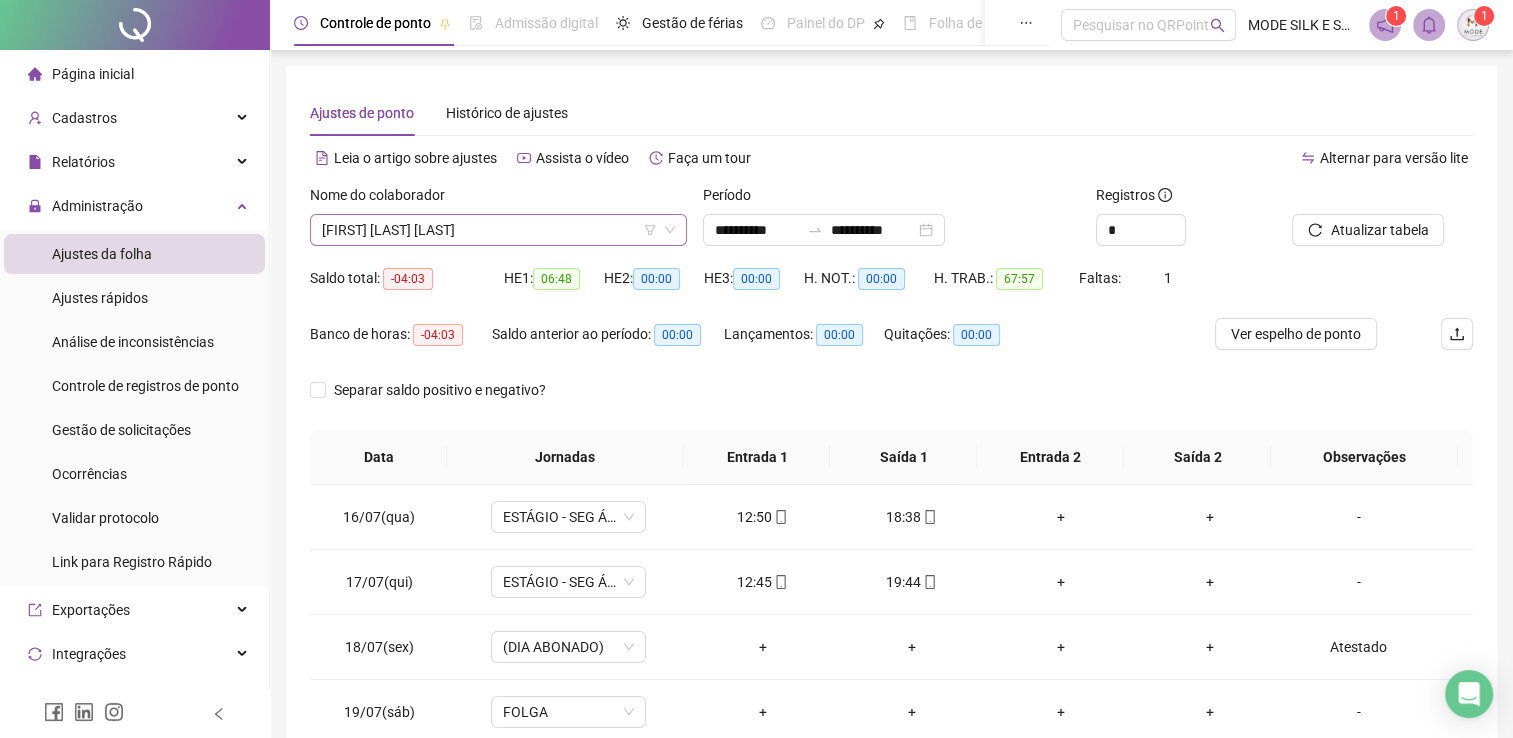 click on "[FIRST] [LAST] [LAST]" at bounding box center [498, 230] 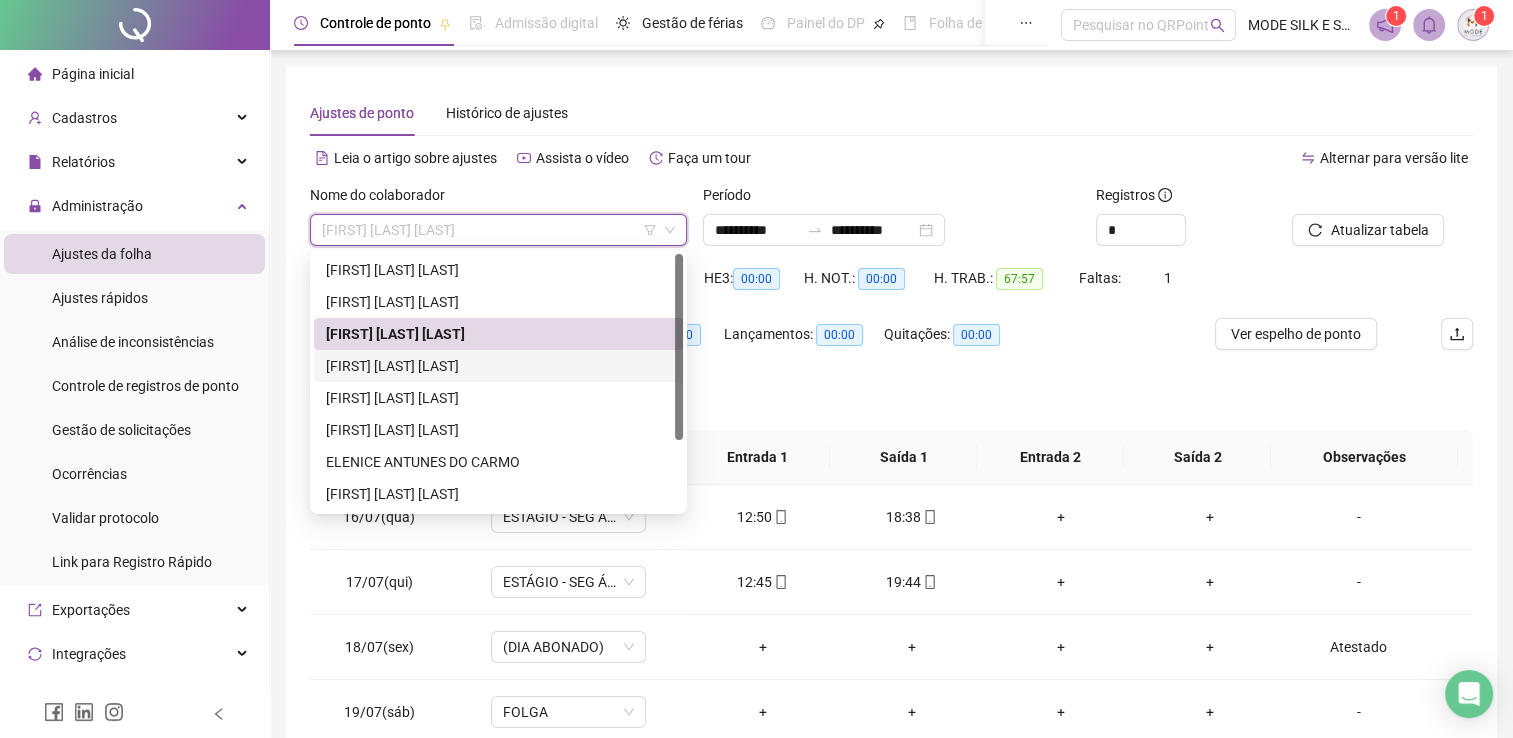 click on "[FIRST] [LAST] [LAST]" at bounding box center [498, 366] 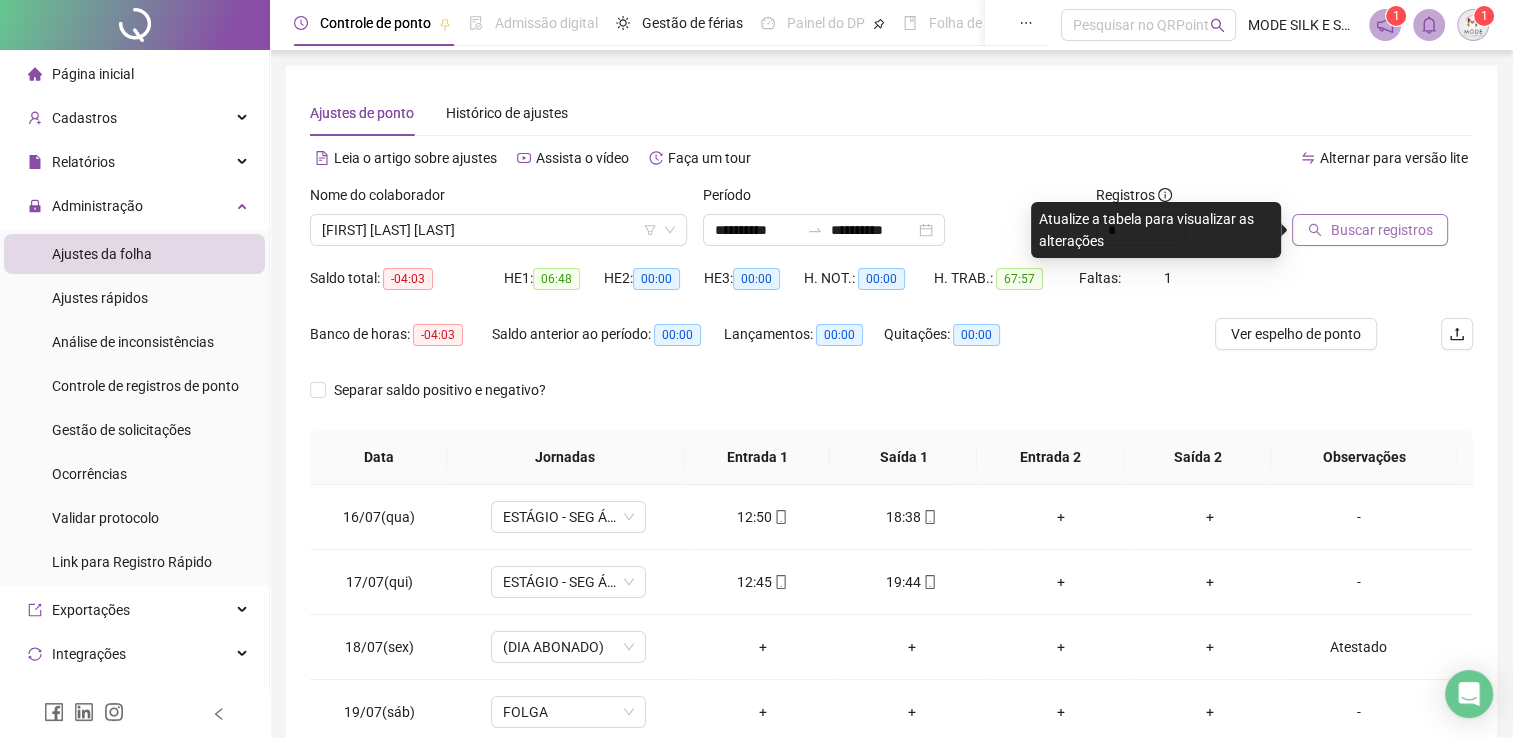 click on "Buscar registros" at bounding box center (1370, 230) 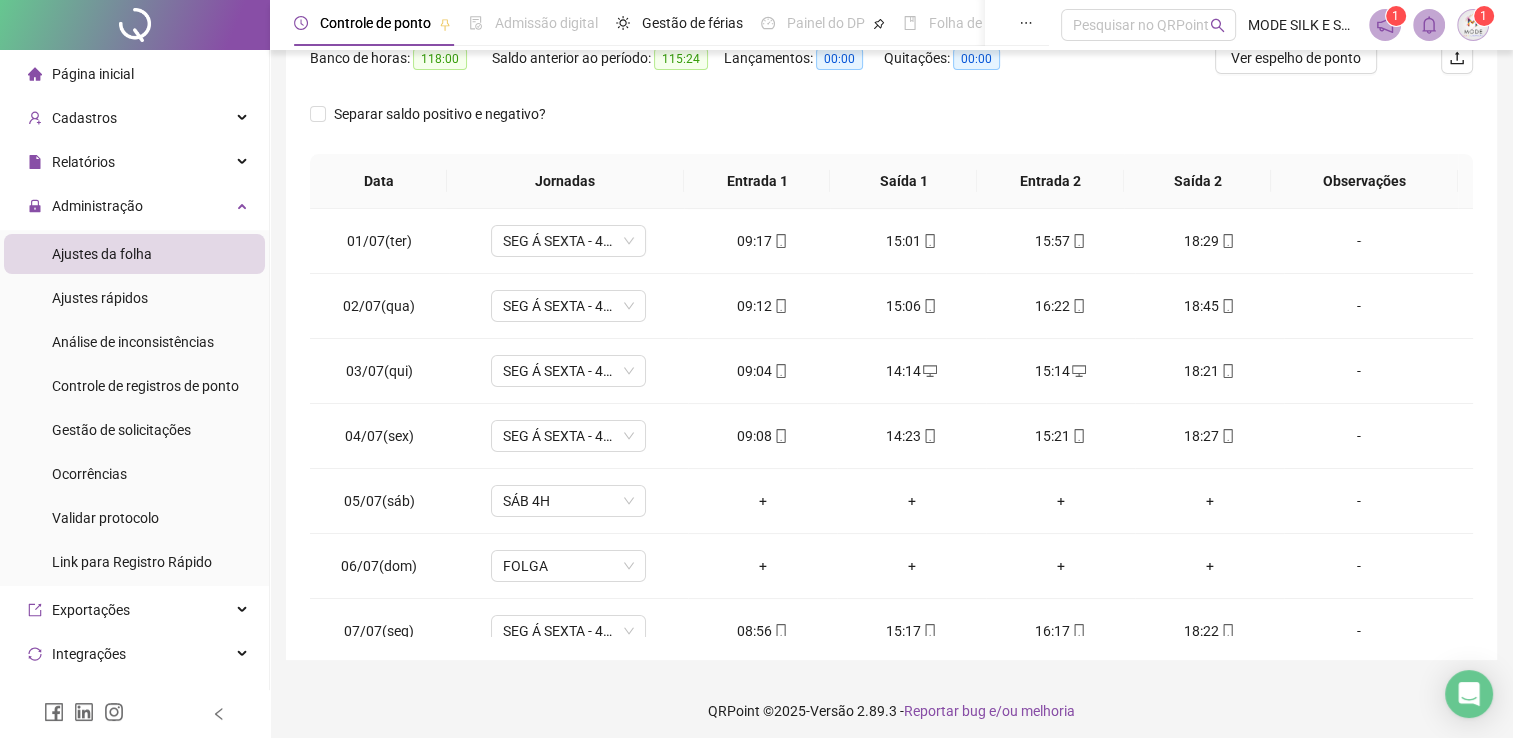 scroll, scrollTop: 283, scrollLeft: 0, axis: vertical 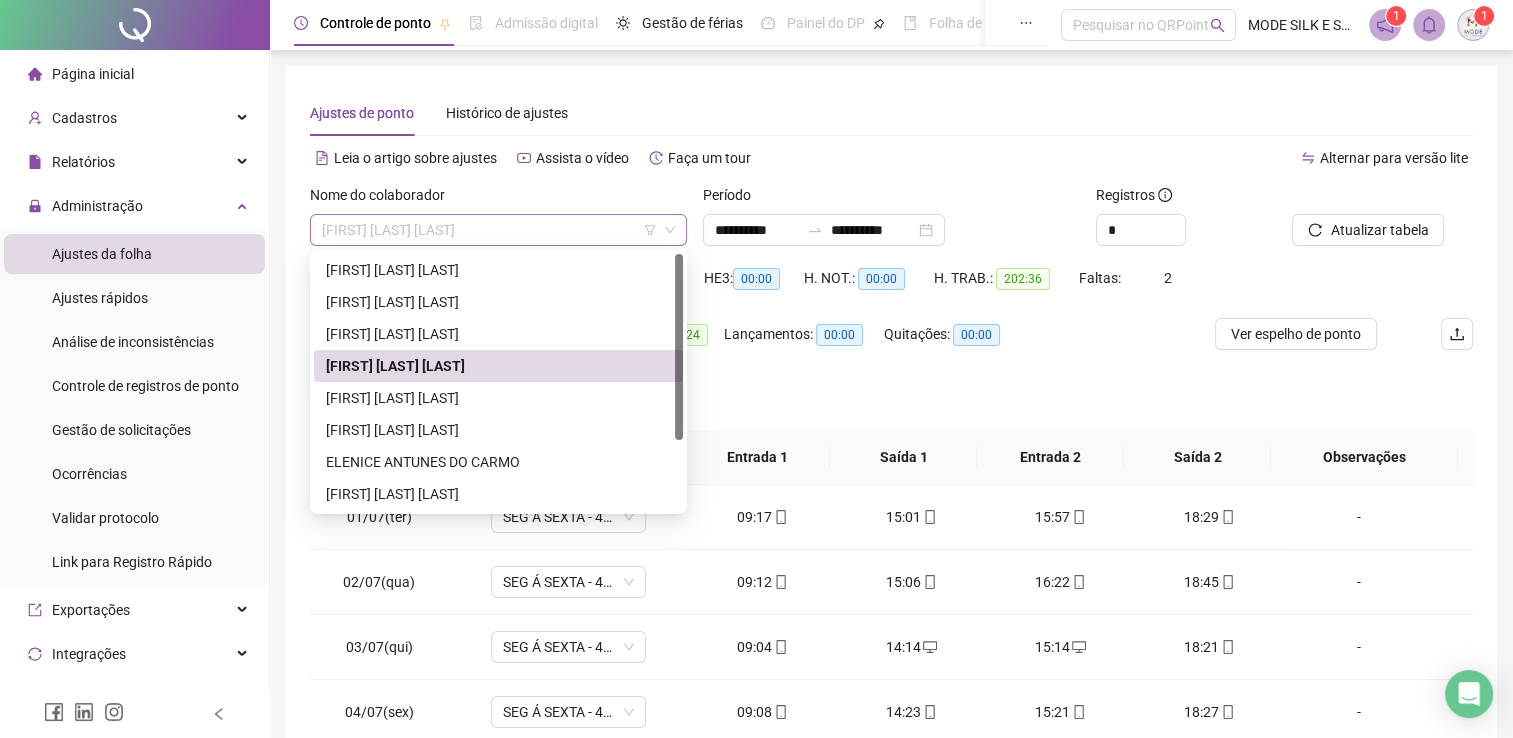 click on "[FIRST] [LAST] [LAST]" at bounding box center [498, 230] 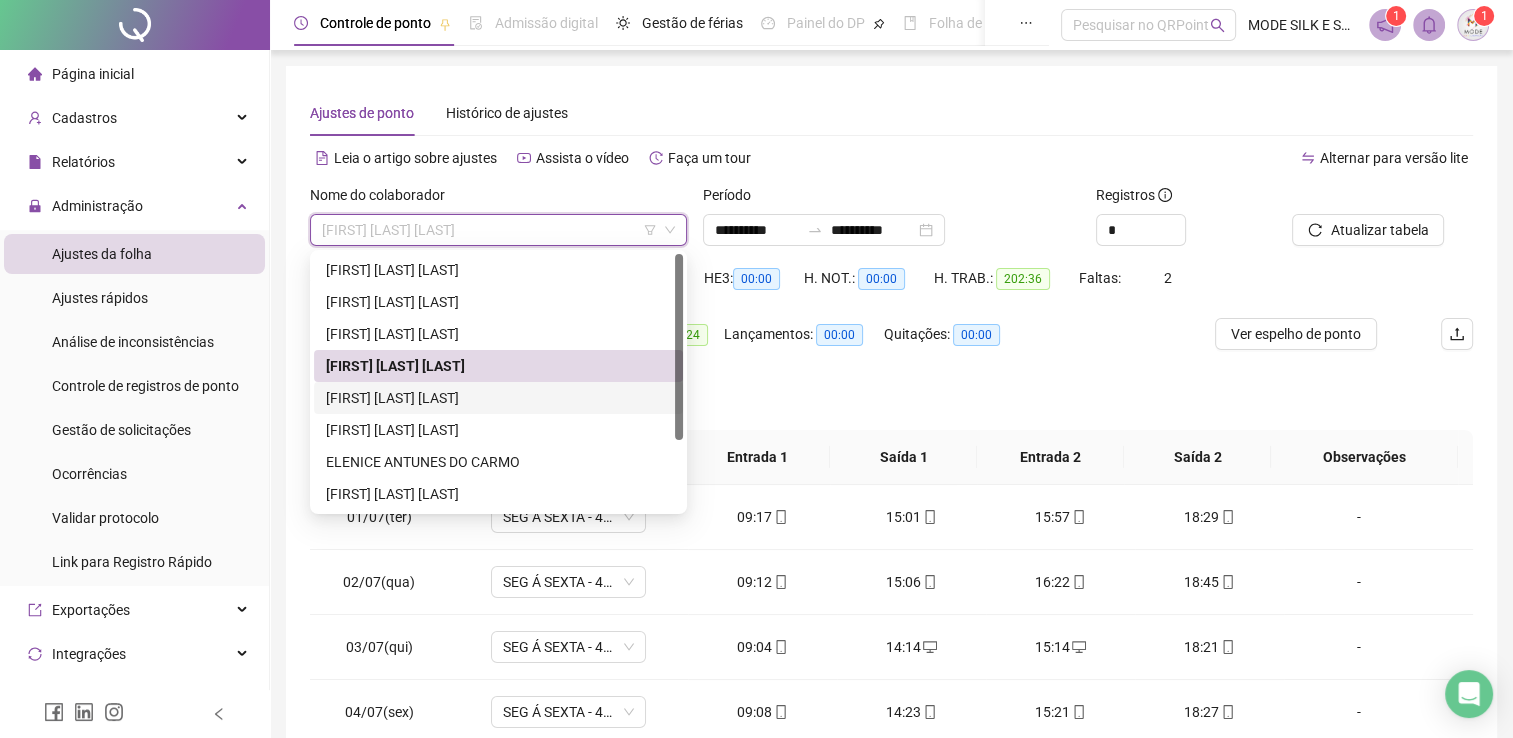 click on "[FIRST] [LAST] [LAST]" at bounding box center (498, 398) 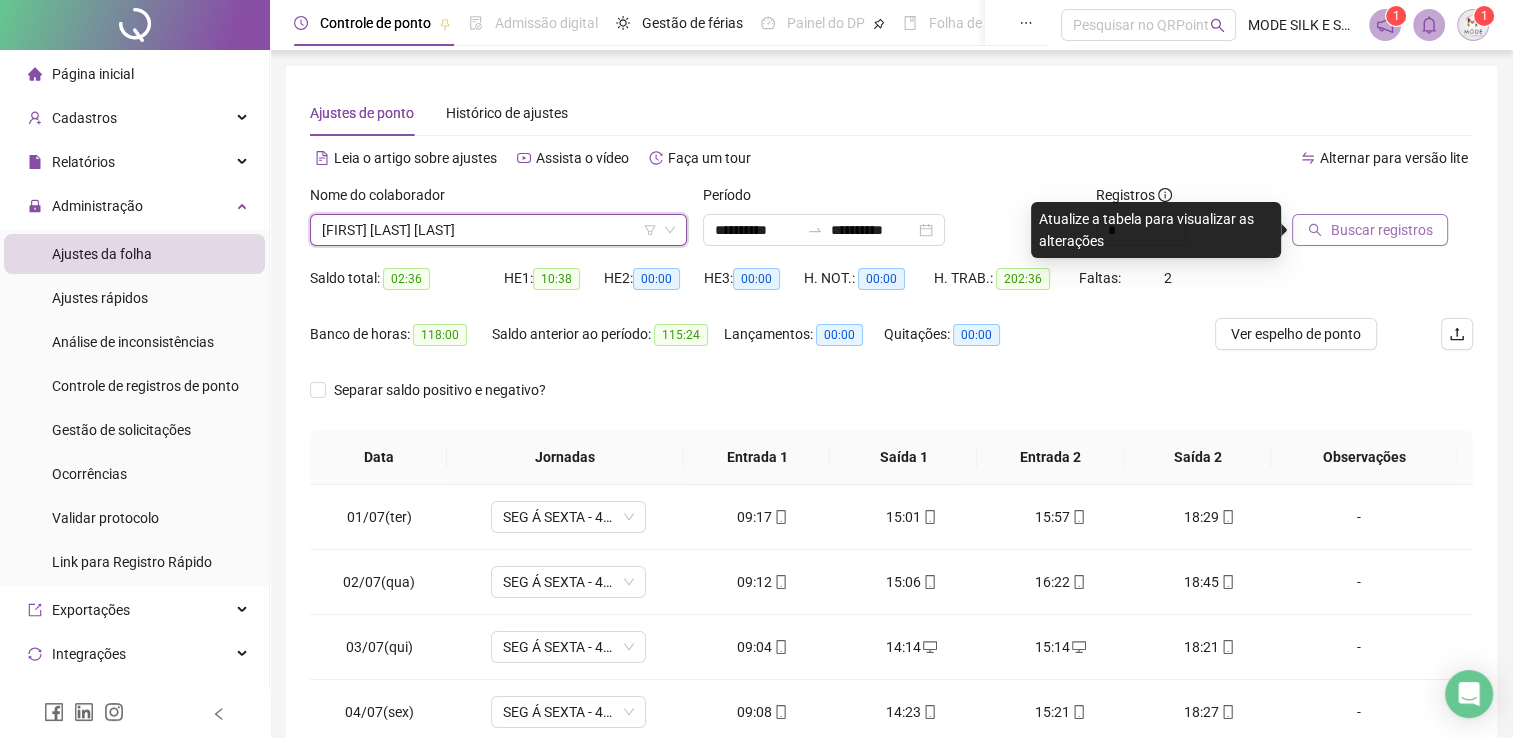 click on "Buscar registros" at bounding box center [1381, 230] 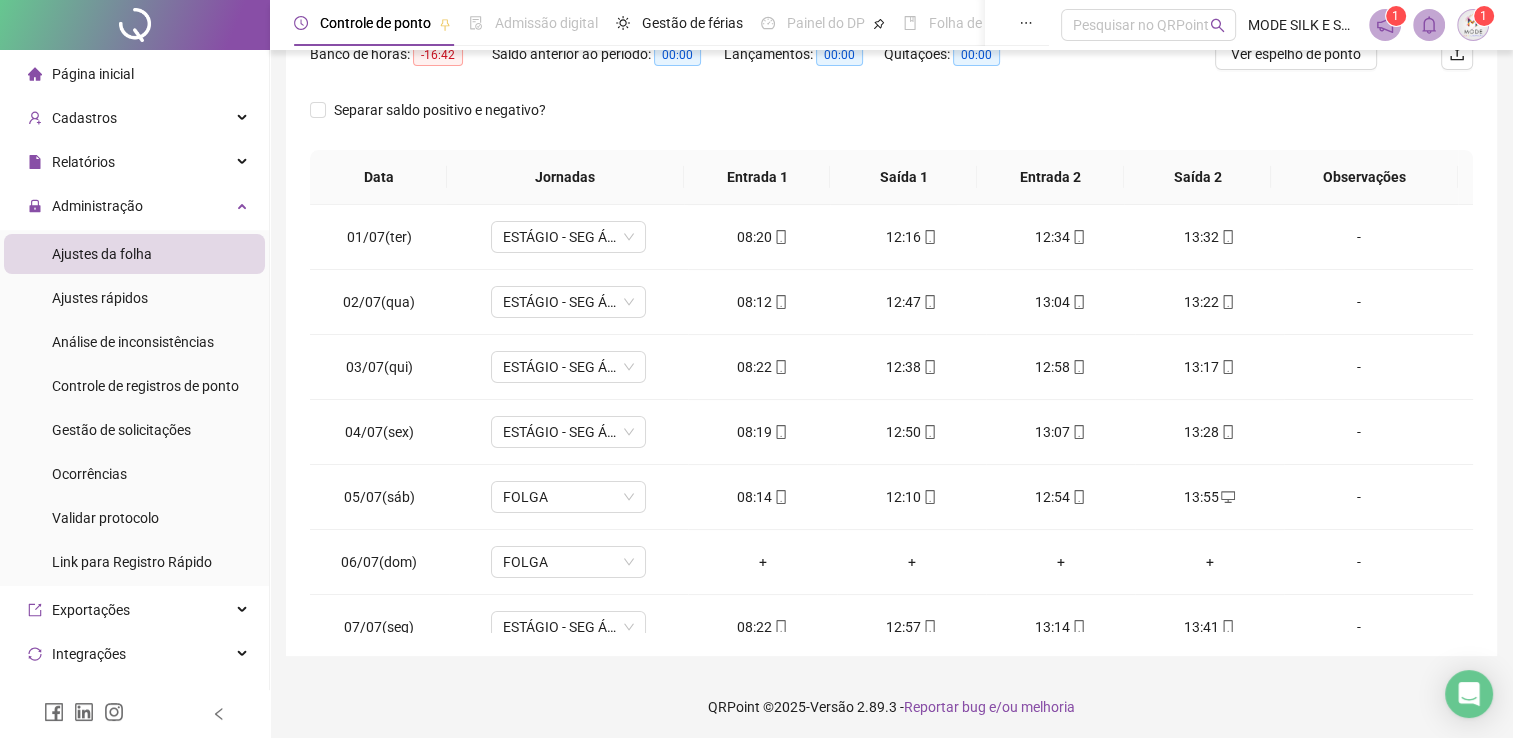 scroll, scrollTop: 283, scrollLeft: 0, axis: vertical 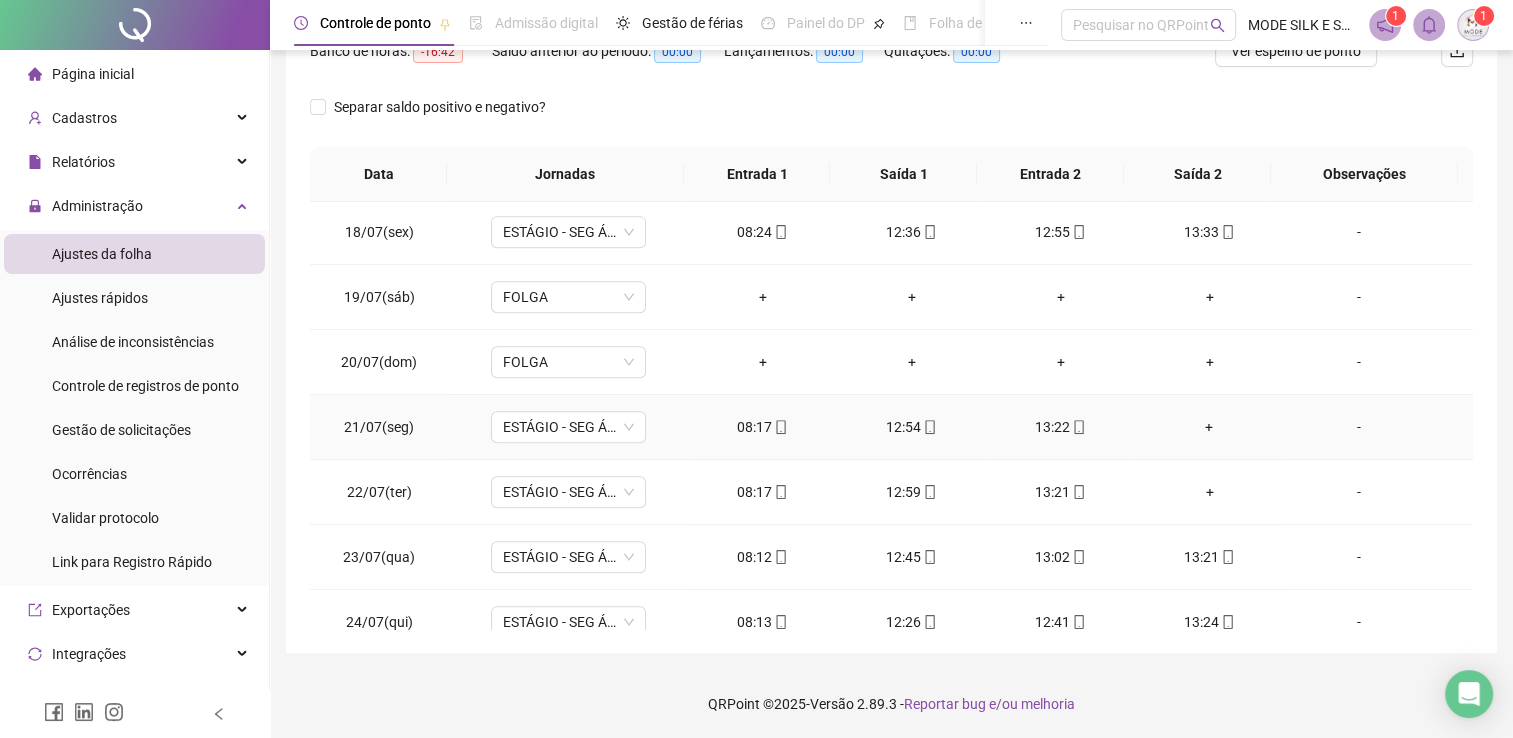 click on "+" at bounding box center [1209, 427] 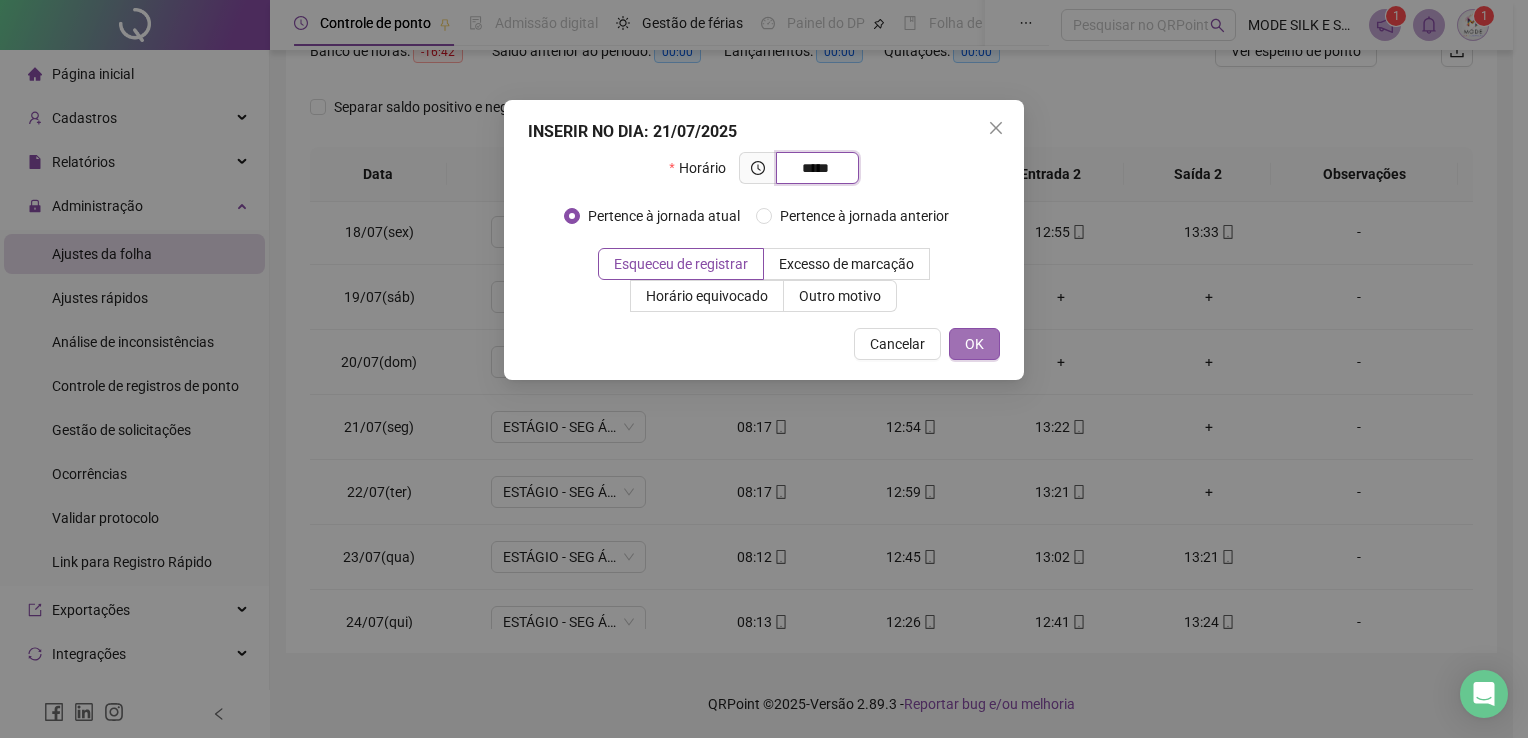 type on "*****" 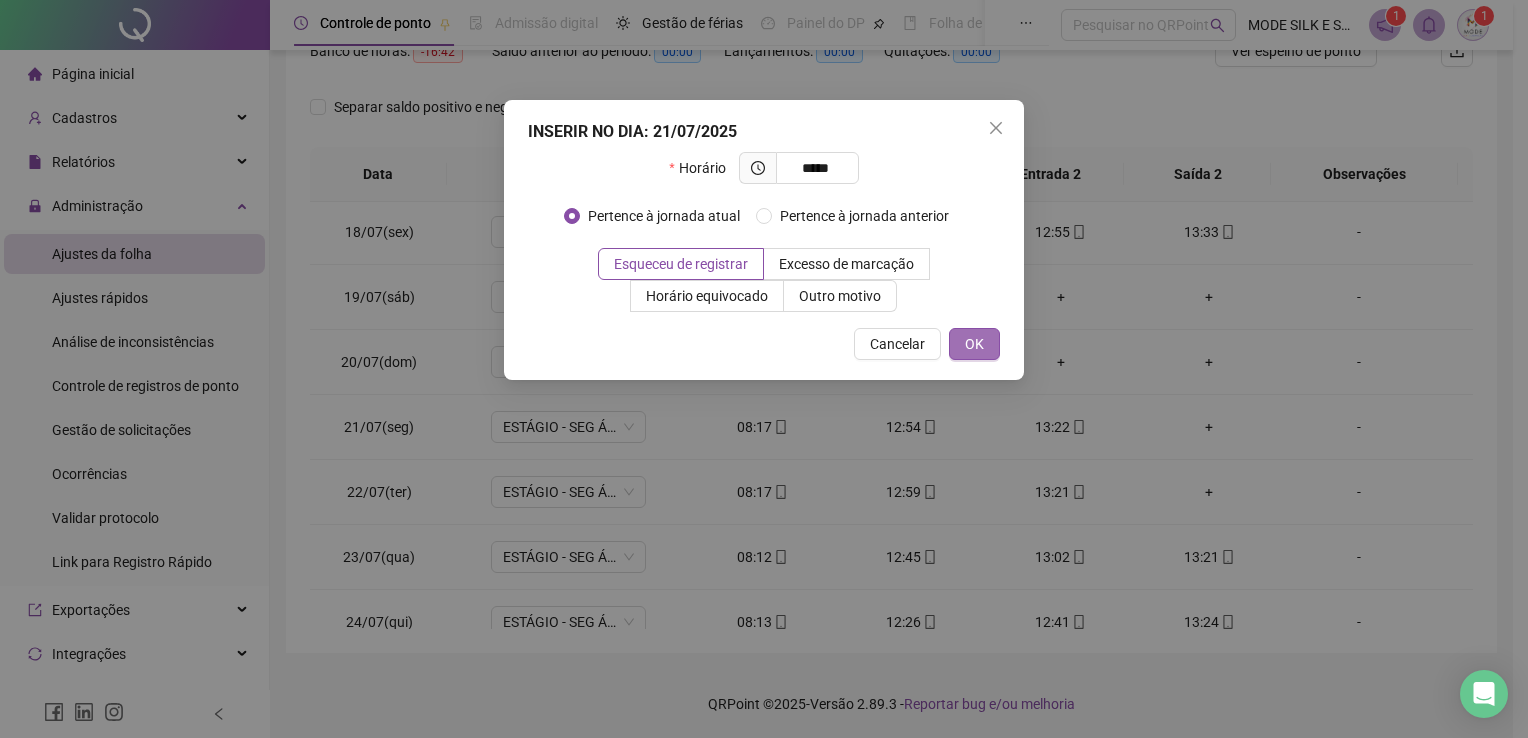 click on "OK" at bounding box center (974, 344) 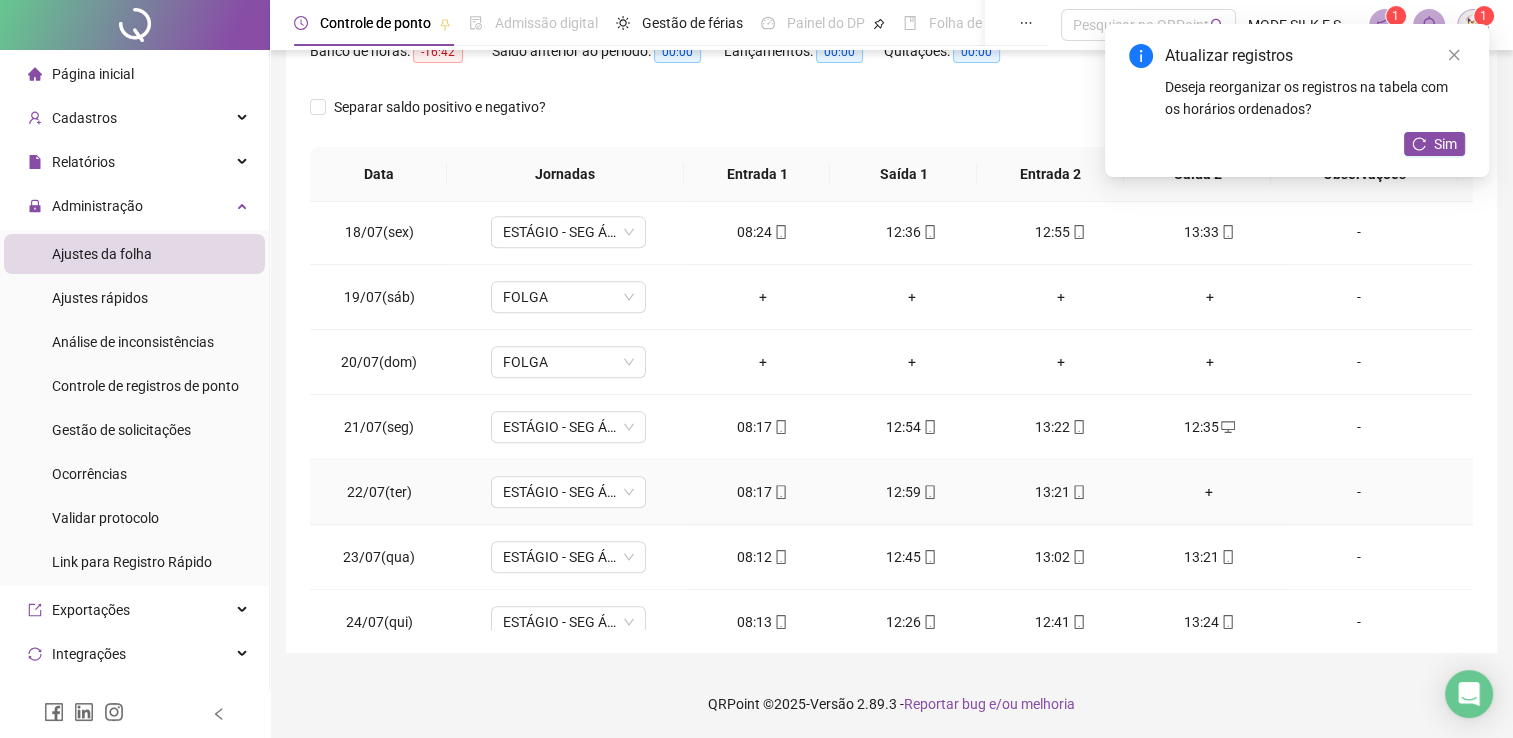click on "+" at bounding box center [1209, 492] 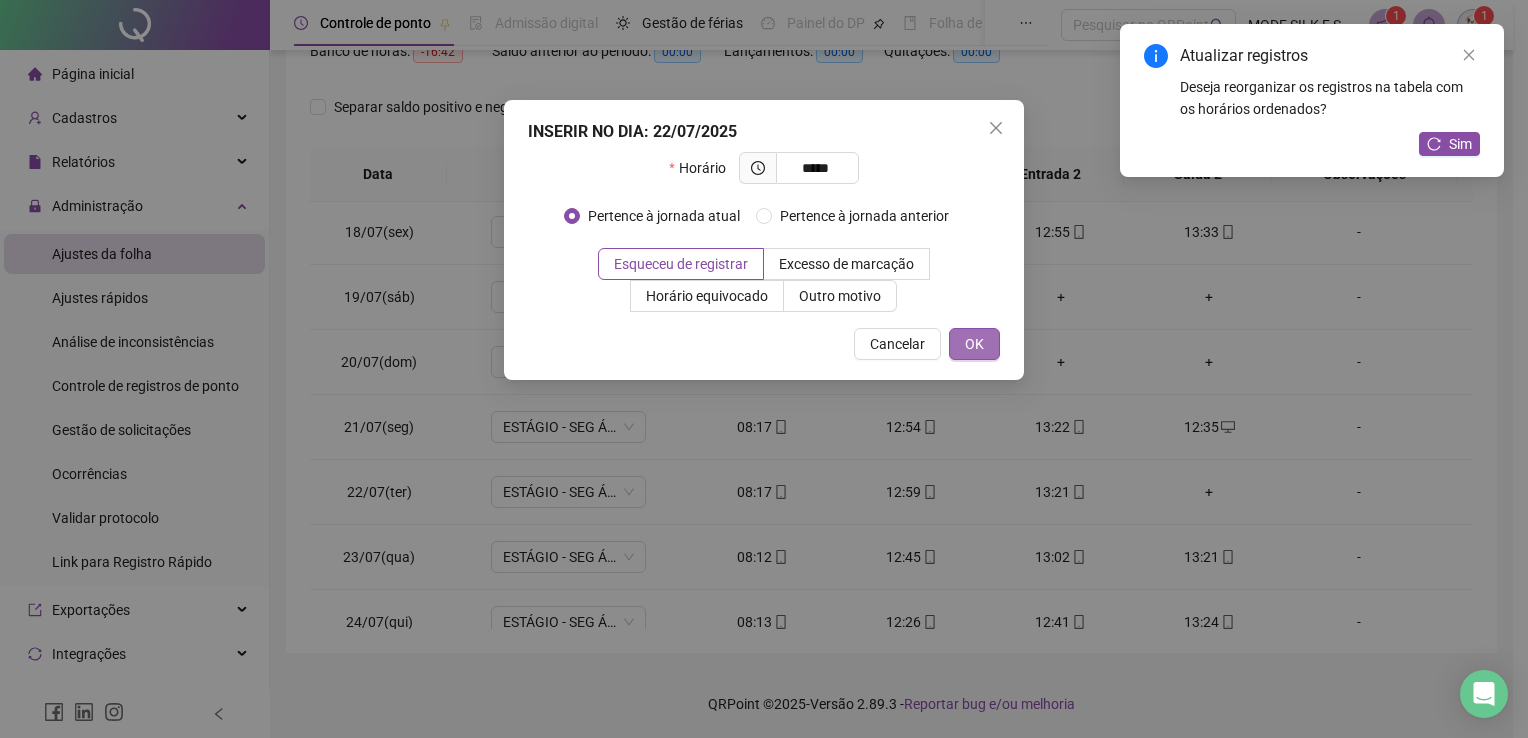 type on "*****" 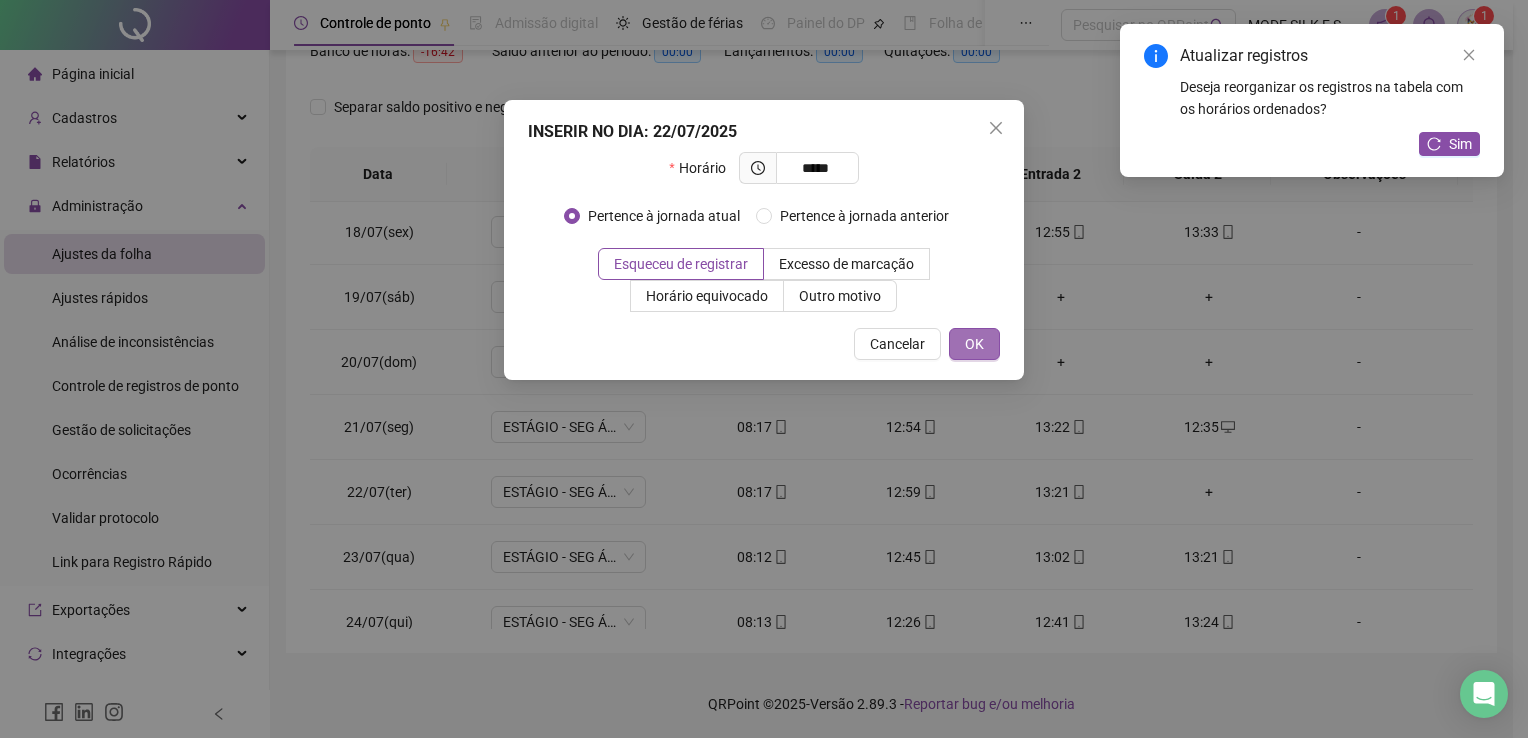 click on "OK" at bounding box center [974, 344] 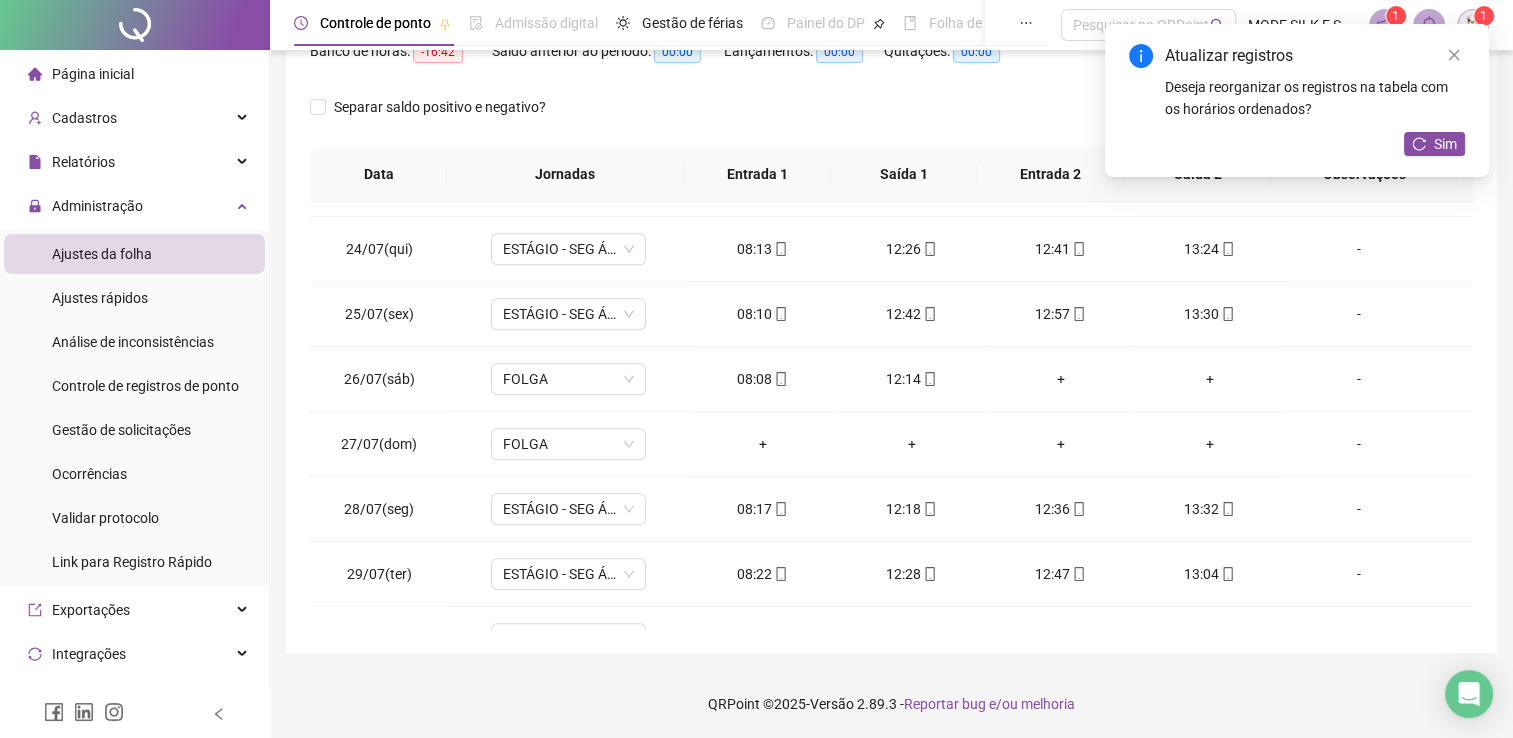 scroll, scrollTop: 1581, scrollLeft: 0, axis: vertical 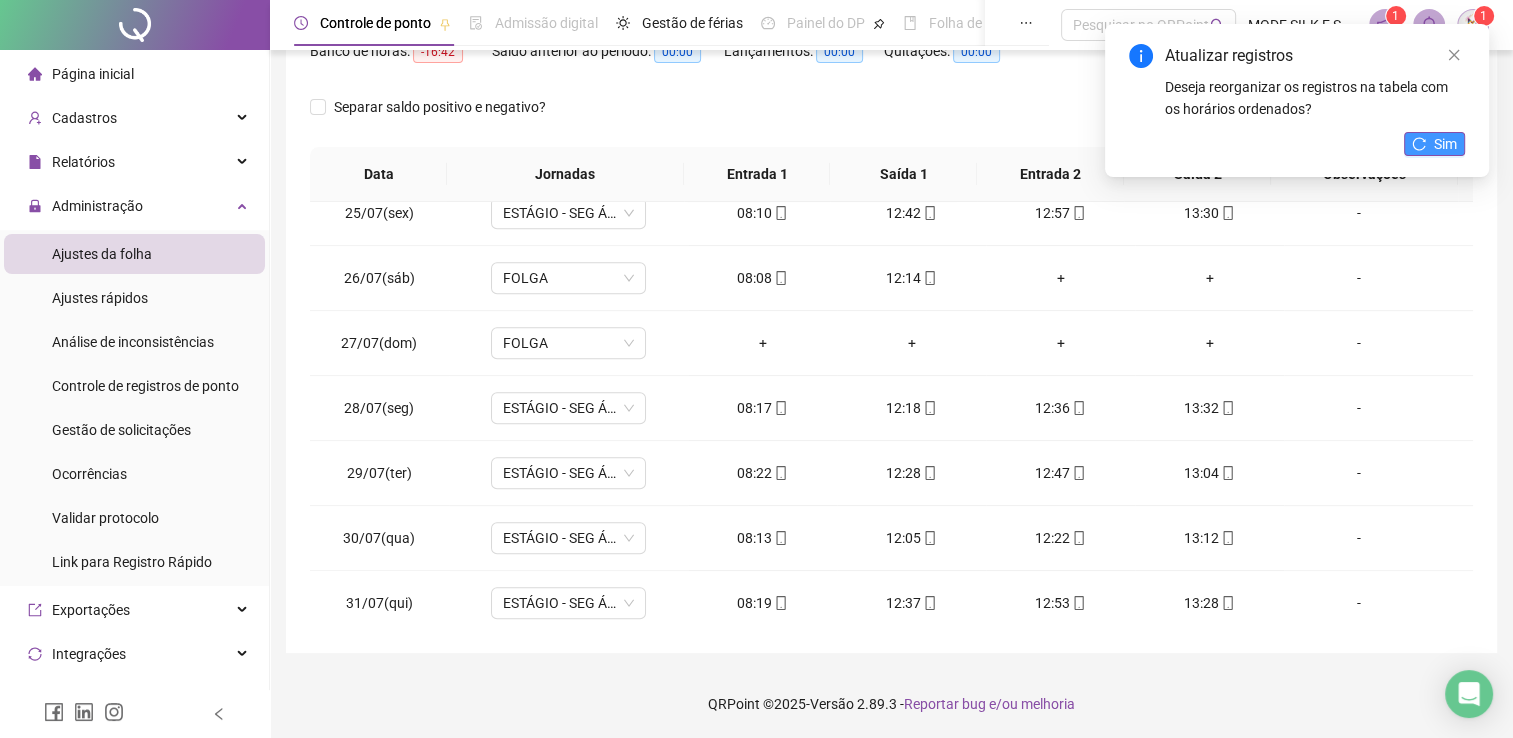 click on "Sim" at bounding box center (1434, 144) 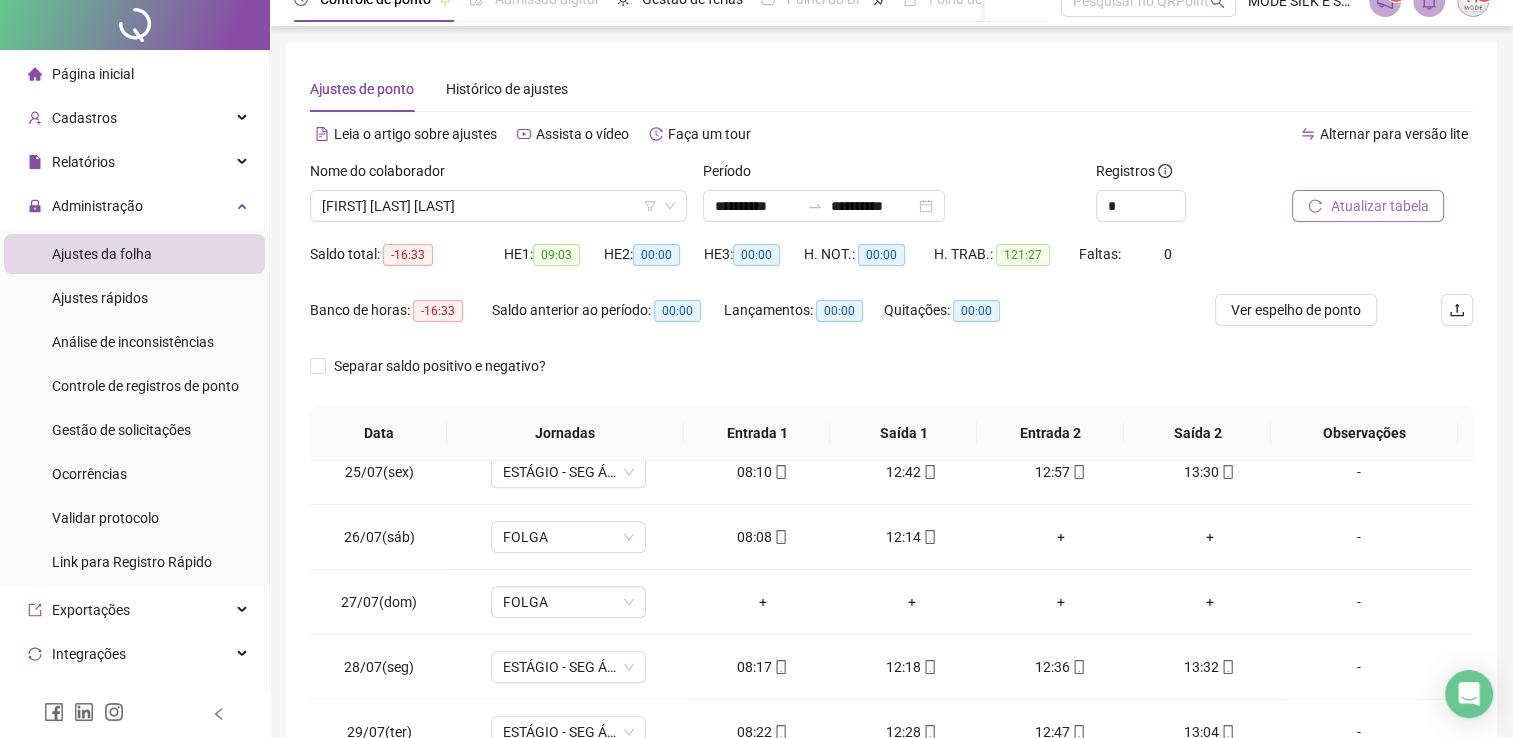 scroll, scrollTop: 0, scrollLeft: 0, axis: both 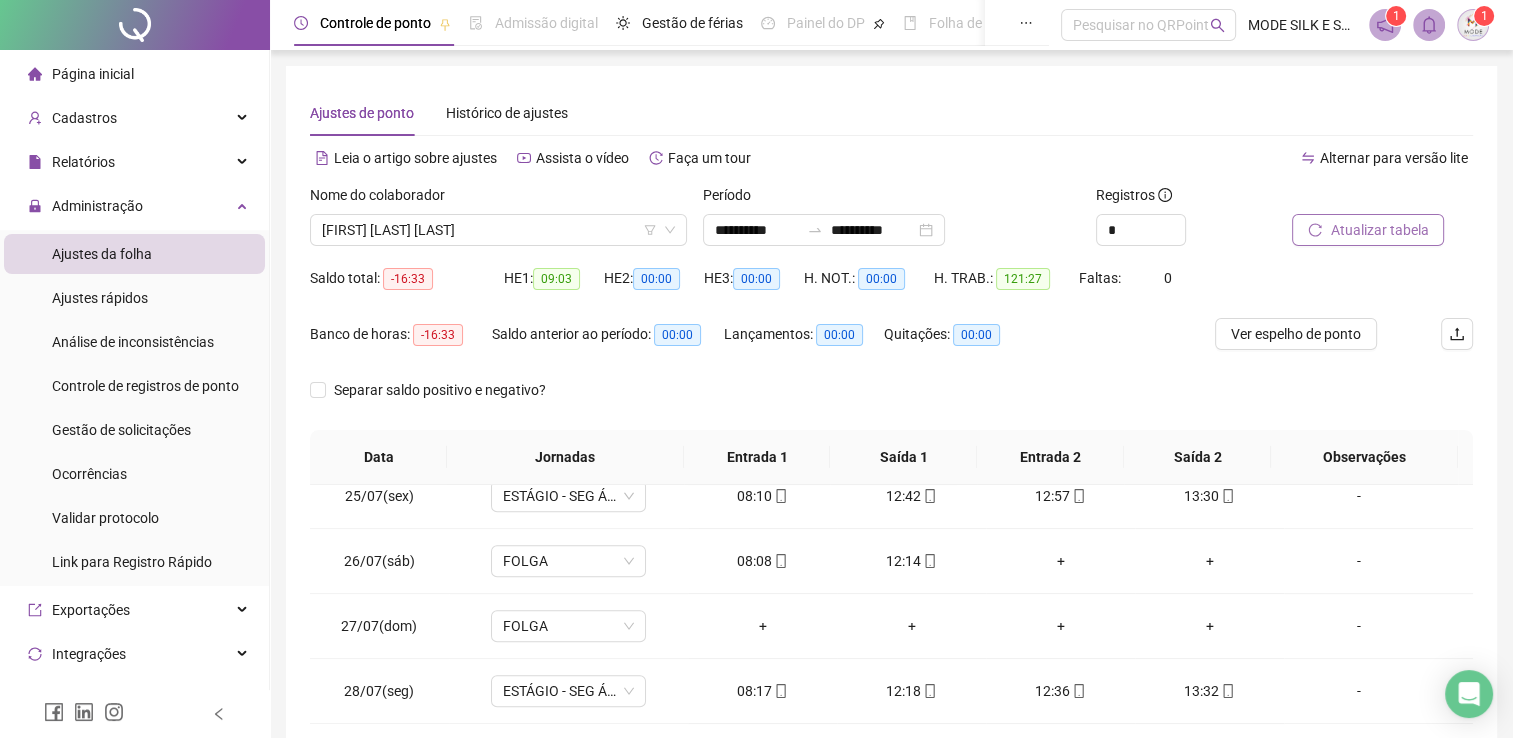 click on "Atualizar tabela" at bounding box center (1379, 230) 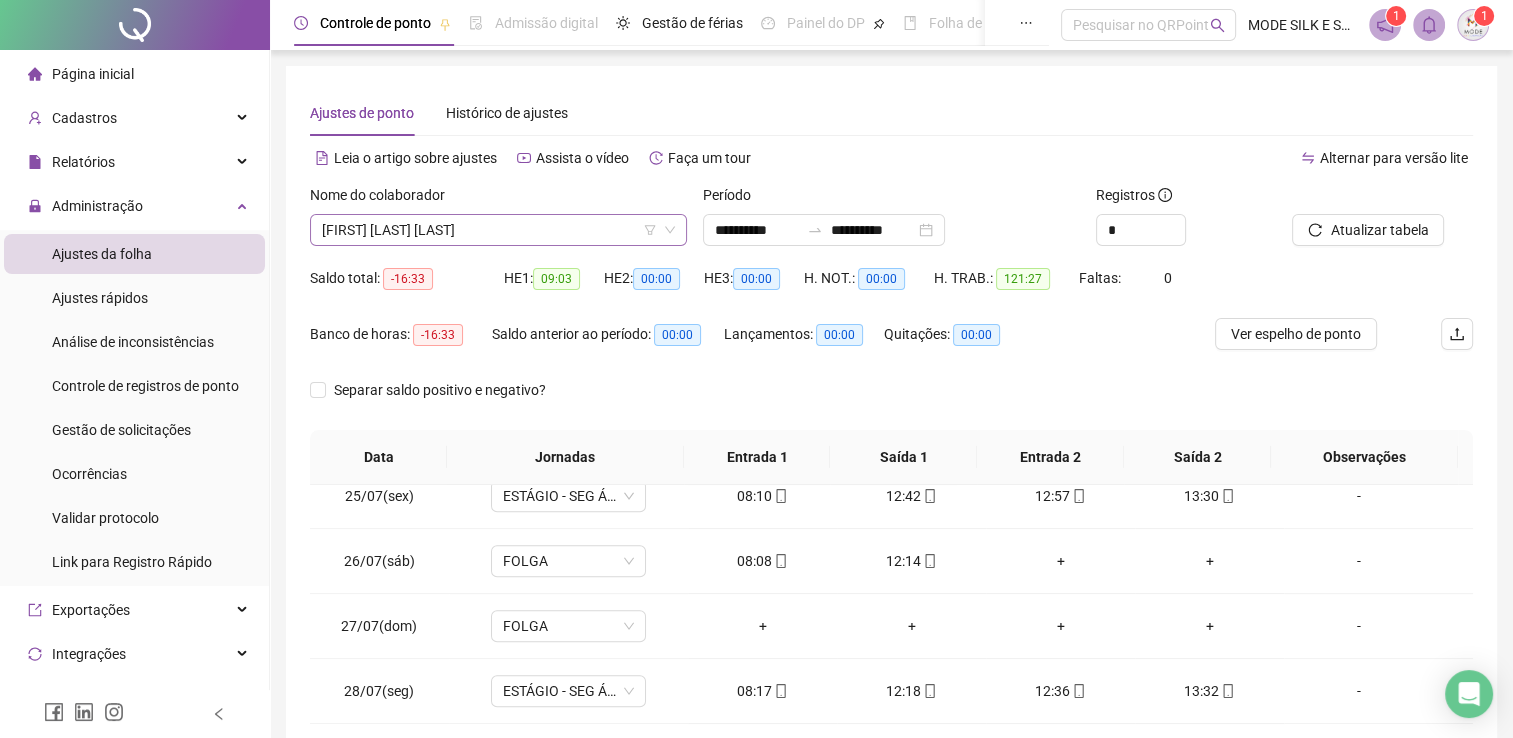 click on "[FIRST] [LAST] [LAST]" at bounding box center (498, 230) 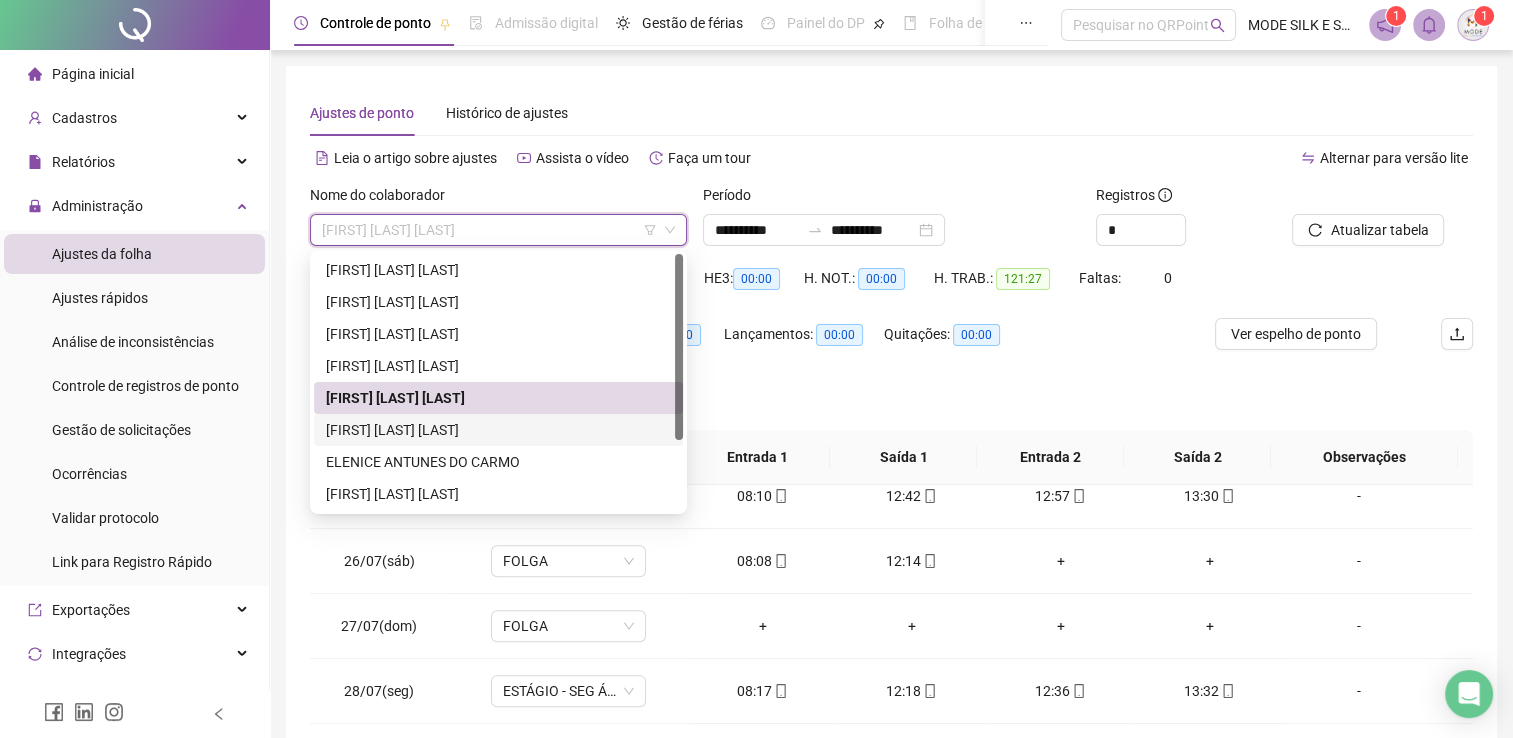 click on "[FIRST] [LAST] [LAST]" at bounding box center [498, 430] 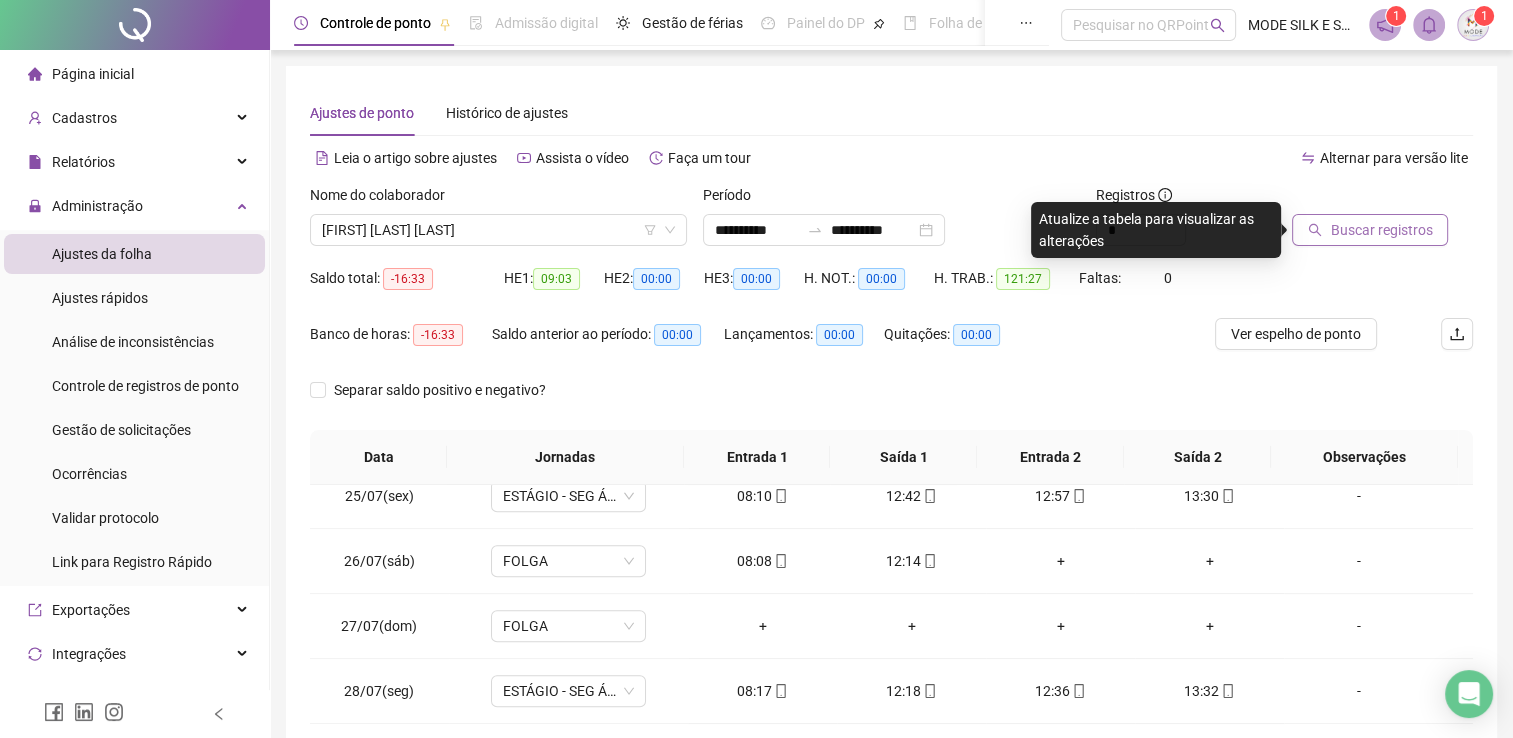 click on "Buscar registros" at bounding box center [1381, 230] 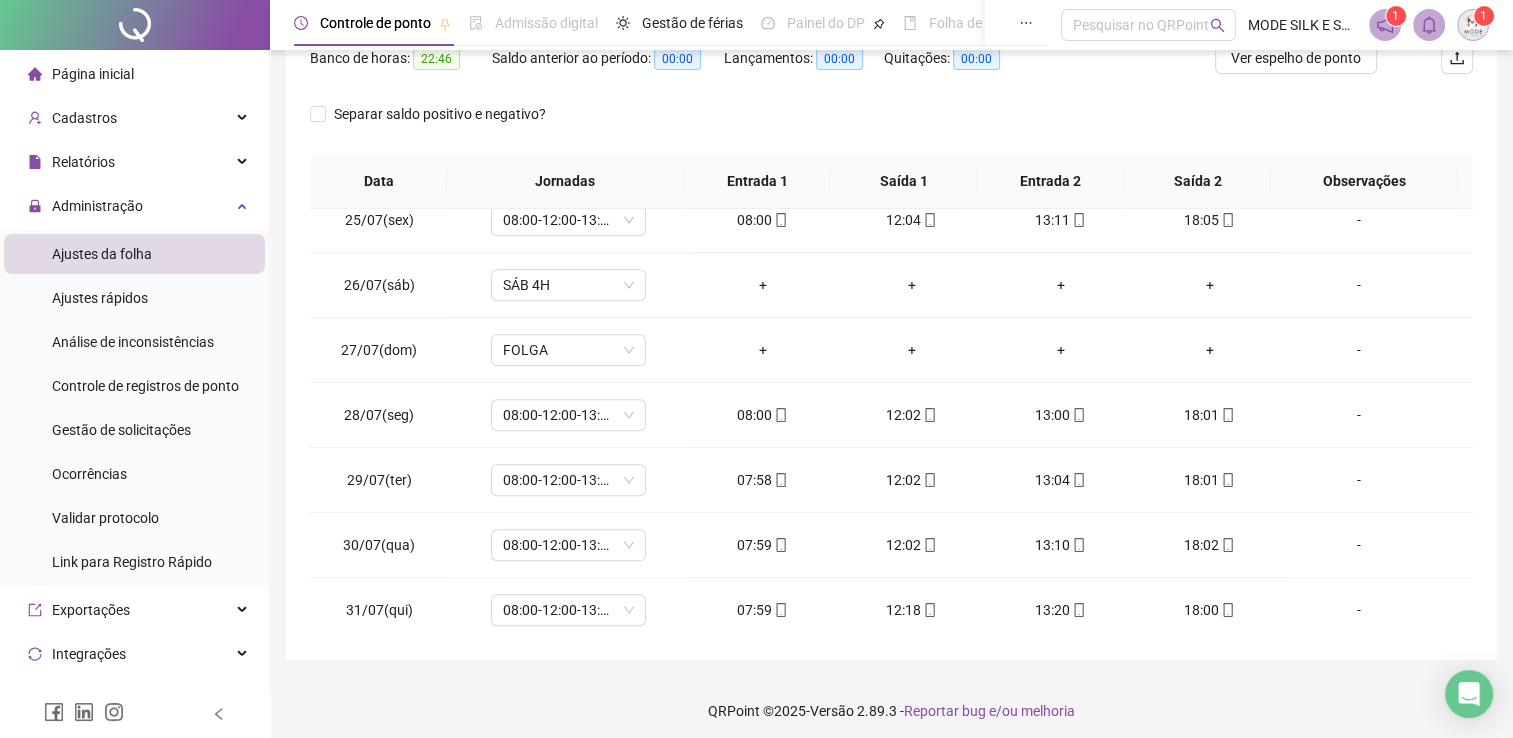 scroll, scrollTop: 283, scrollLeft: 0, axis: vertical 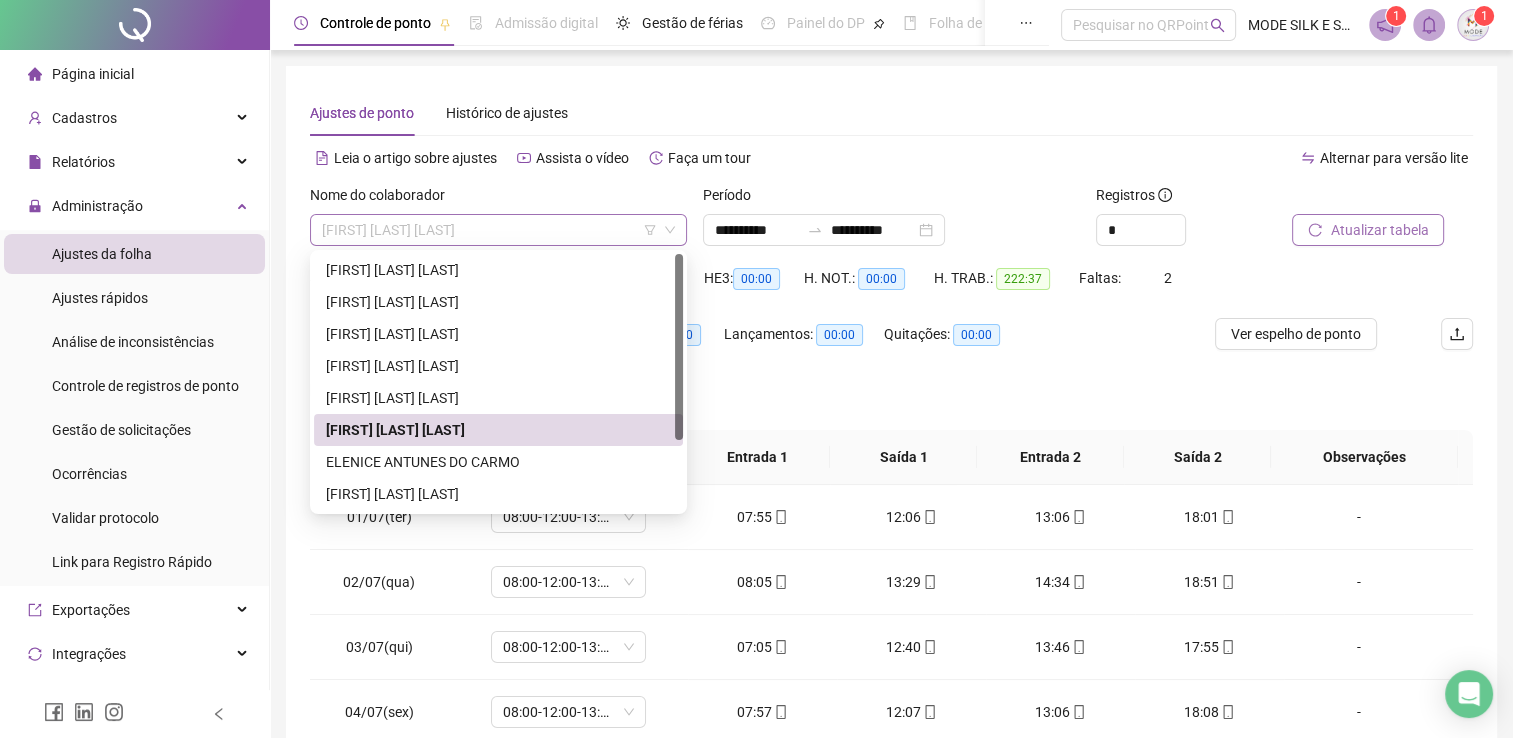 click on "[FIRST] [LAST] [LAST]" at bounding box center (498, 230) 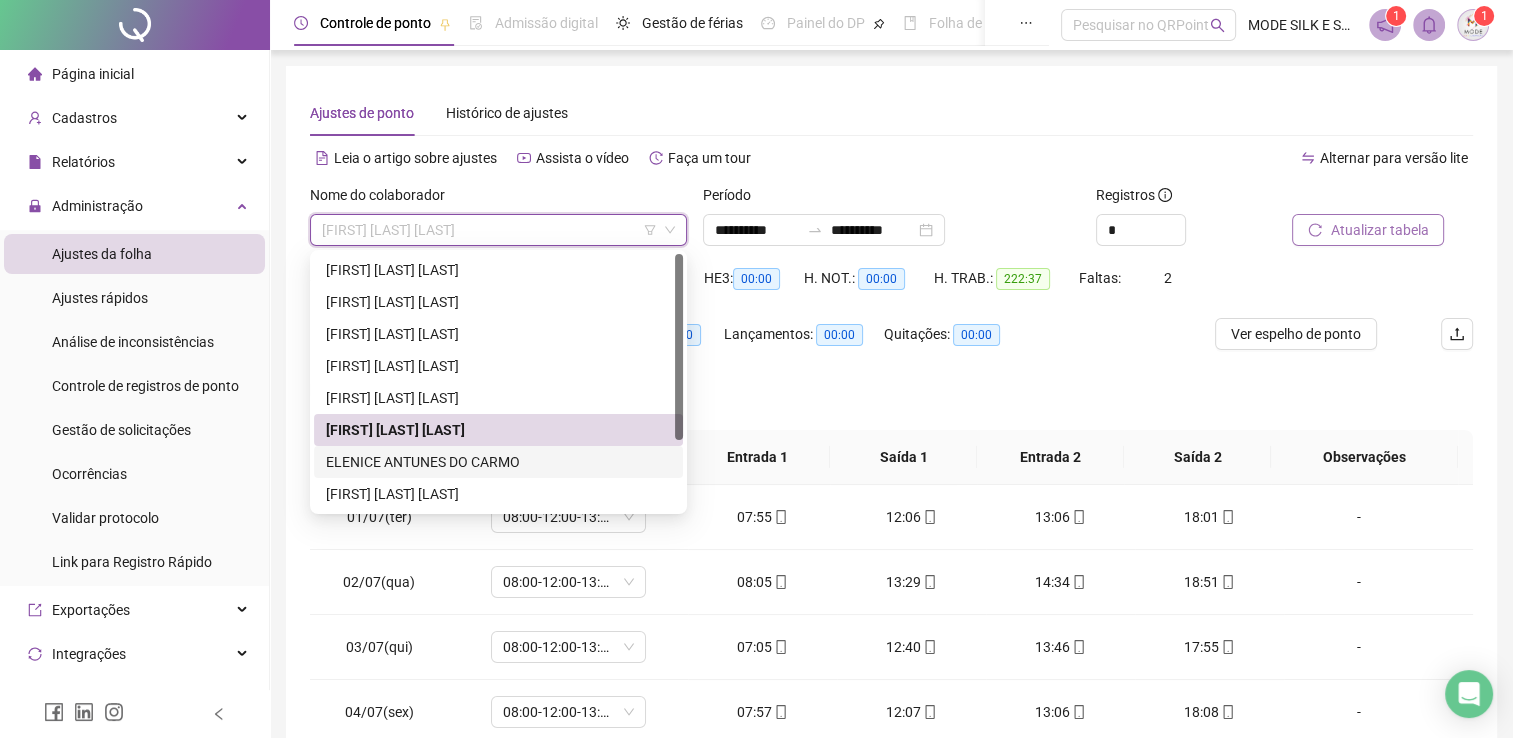 click on "ELENICE ANTUNES DO CARMO" at bounding box center (498, 462) 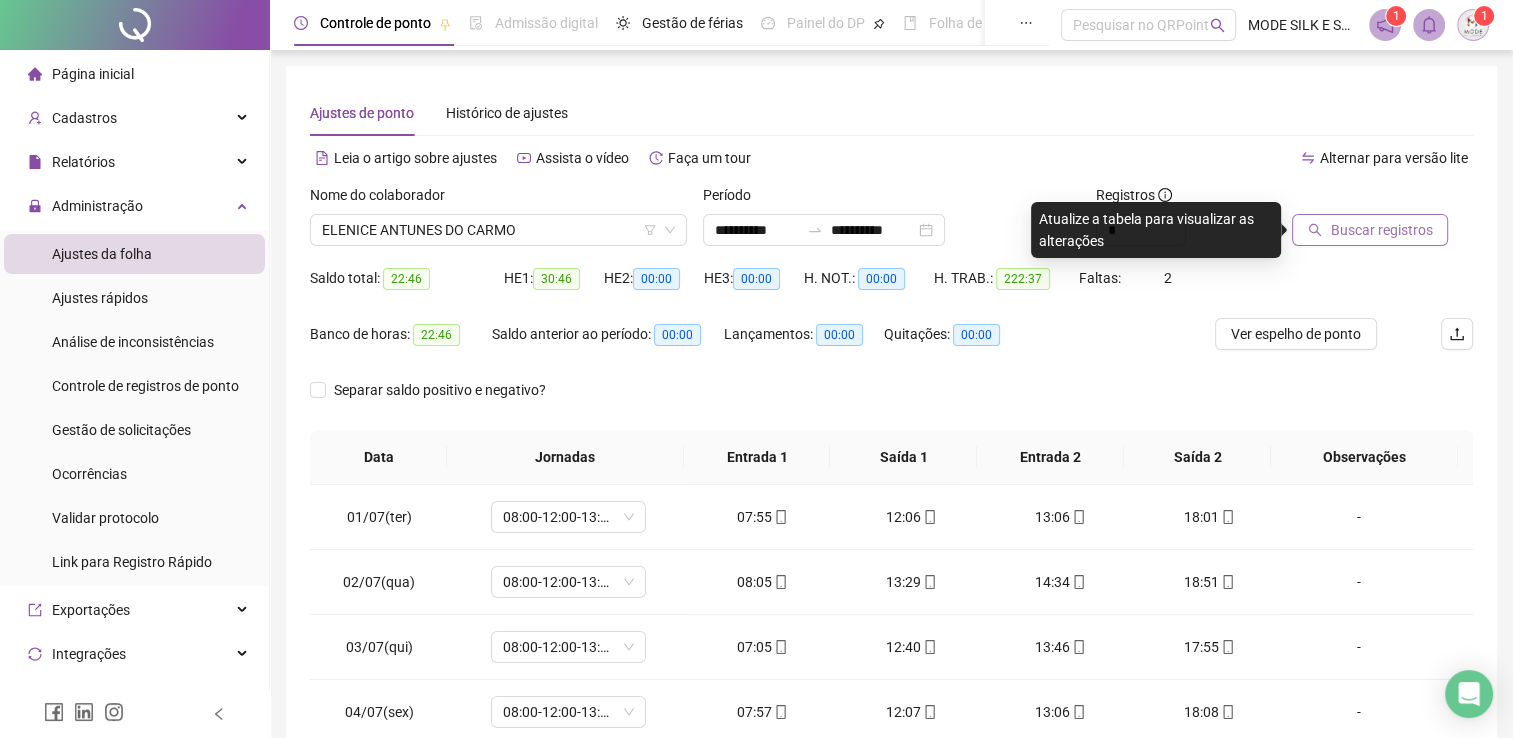 click on "Buscar registros" at bounding box center [1381, 230] 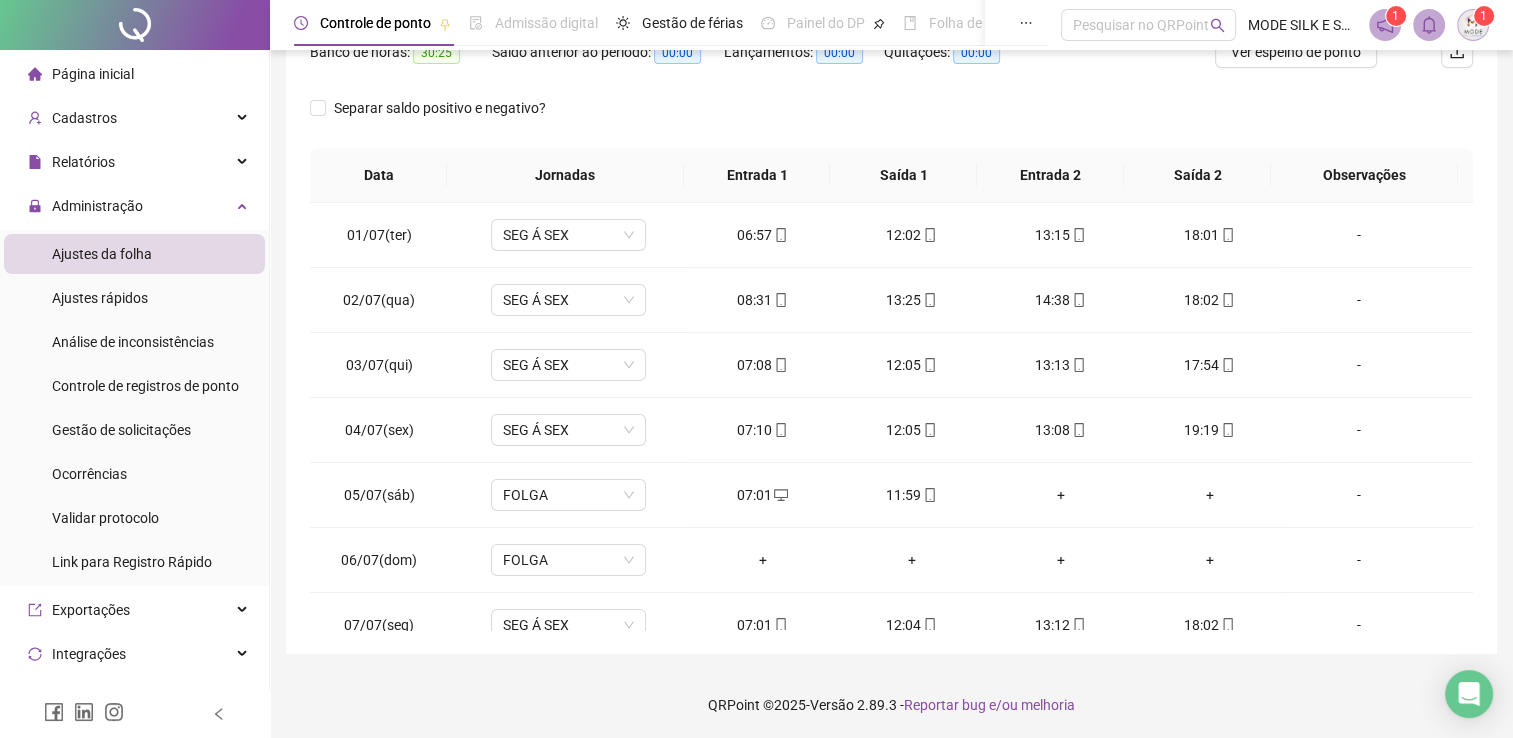 scroll, scrollTop: 283, scrollLeft: 0, axis: vertical 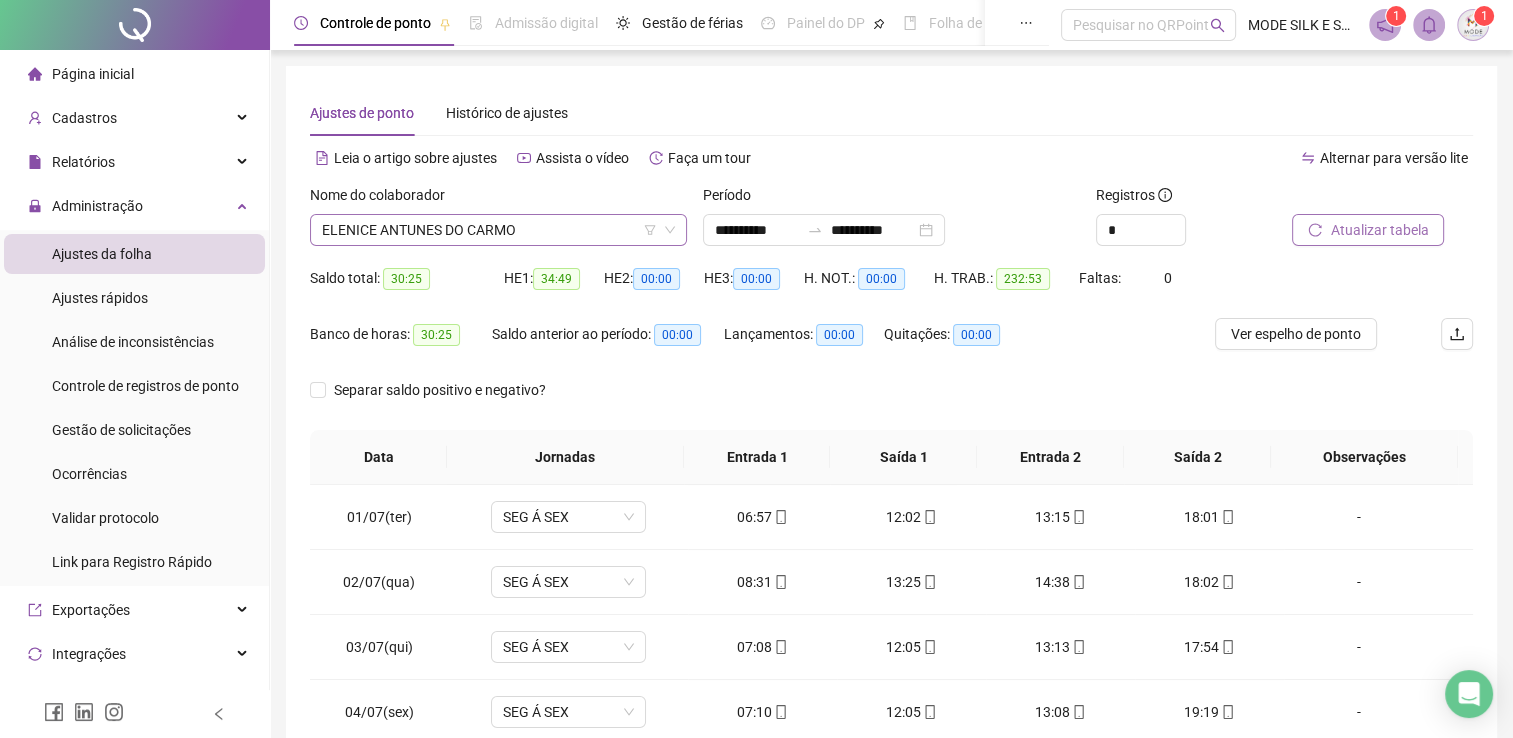 click on "ELENICE ANTUNES DO CARMO" at bounding box center [498, 230] 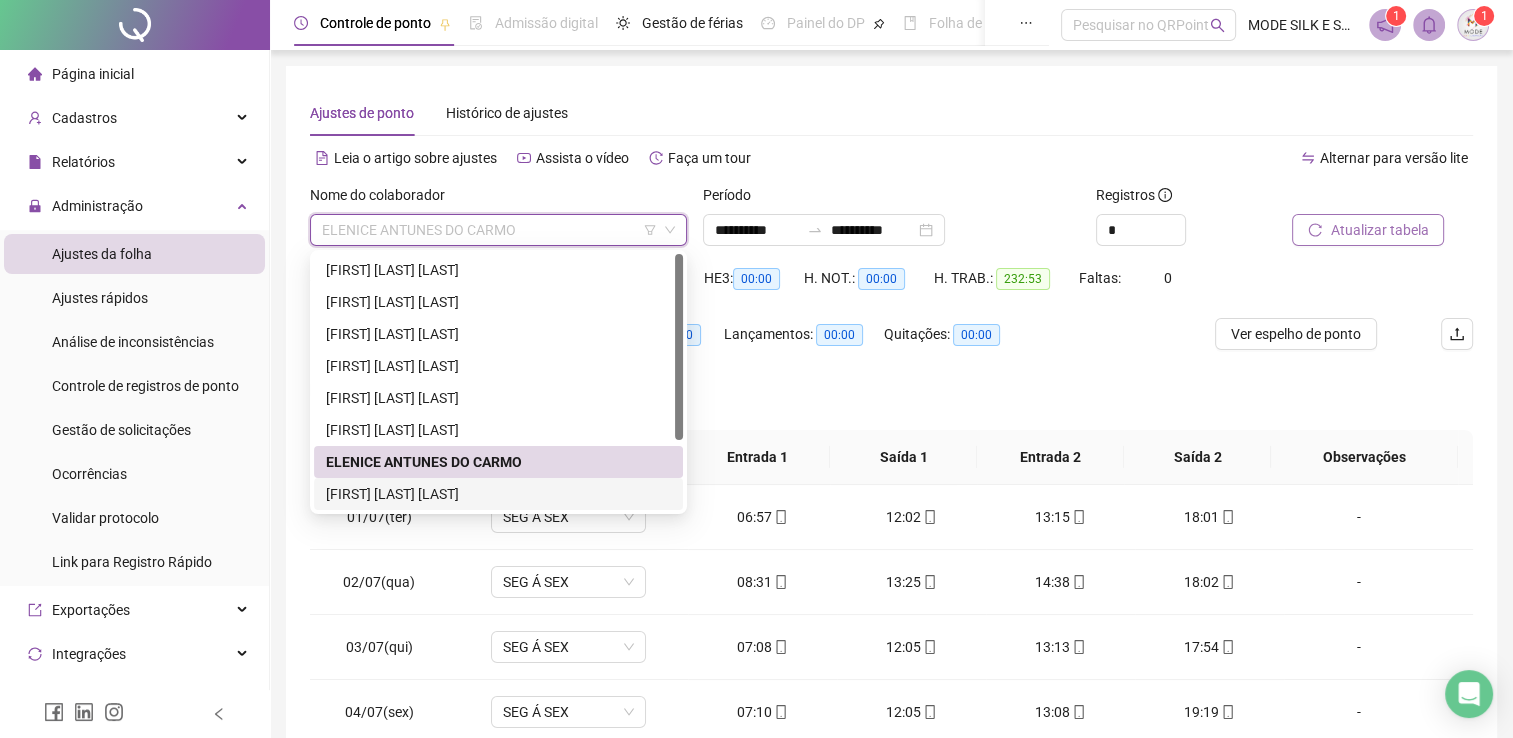 click on "[FIRST] [LAST] [LAST]" at bounding box center [498, 494] 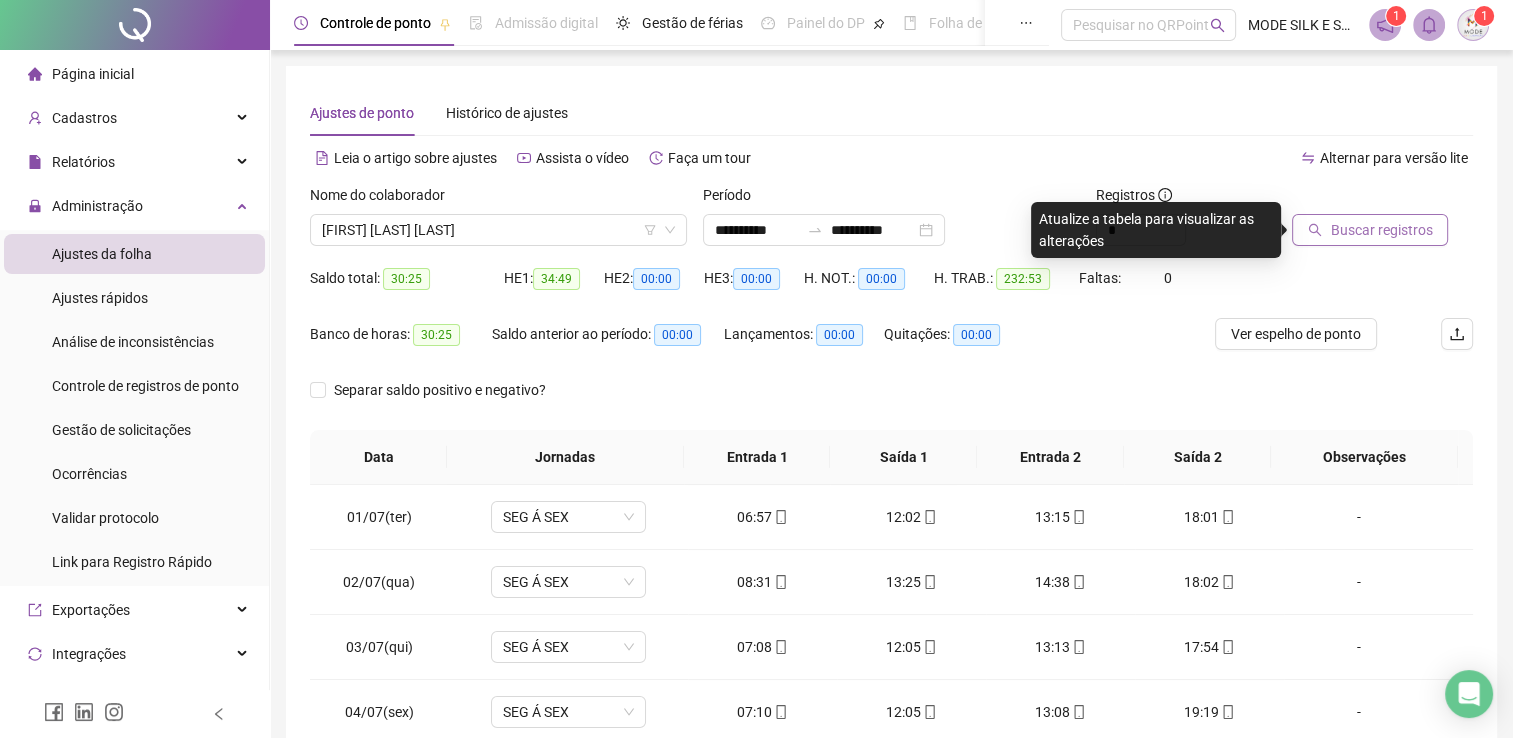 click on "Buscar registros" at bounding box center (1381, 230) 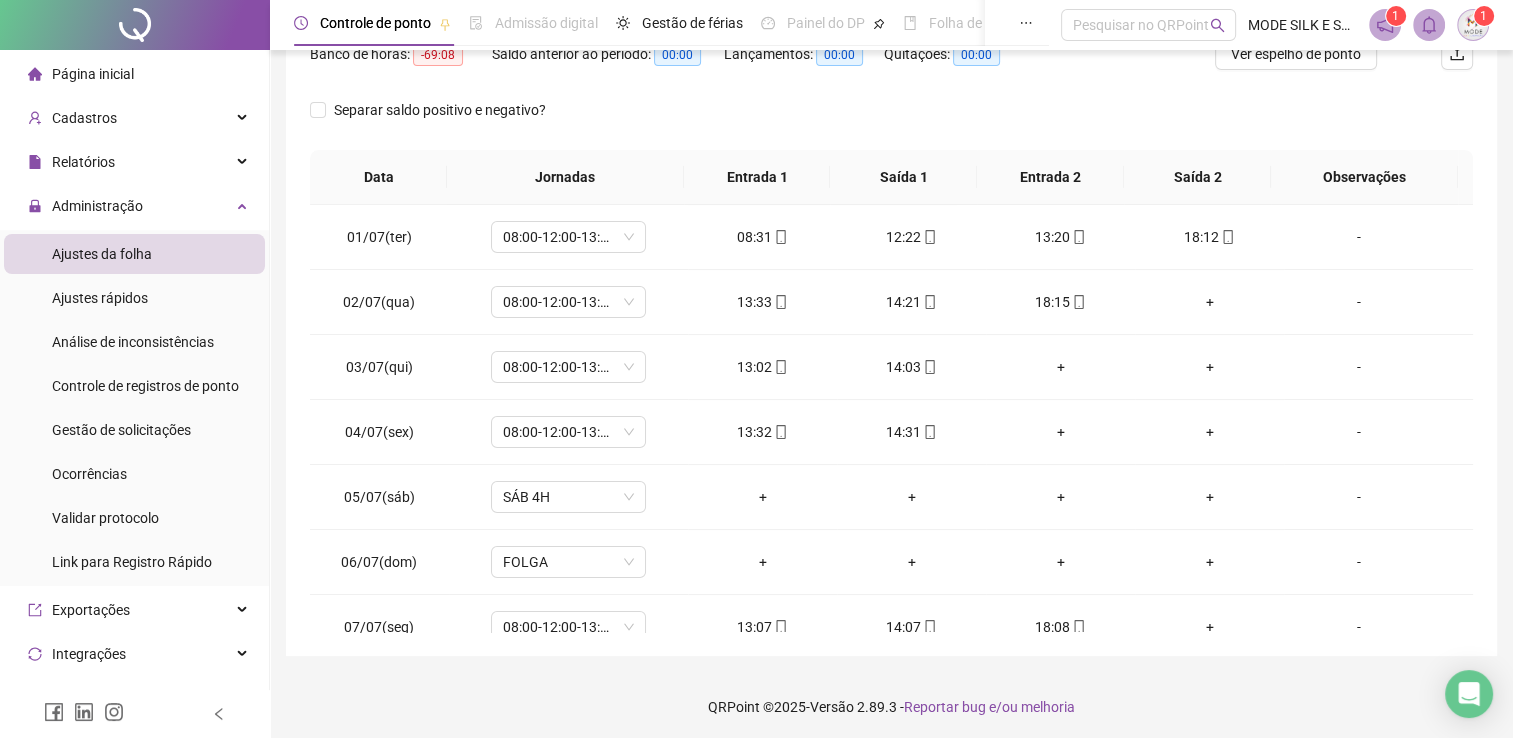 scroll, scrollTop: 283, scrollLeft: 0, axis: vertical 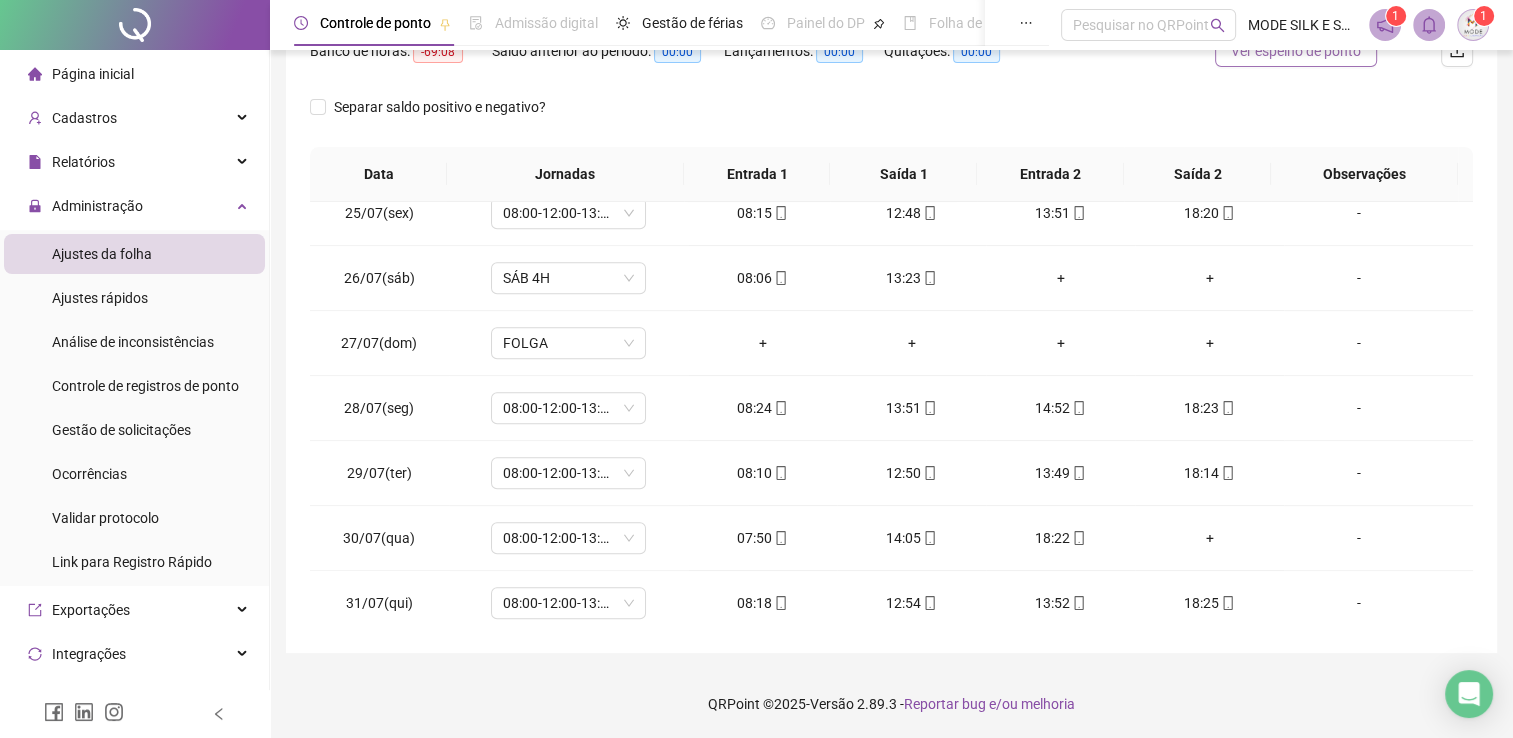 click on "Ver espelho de ponto" at bounding box center [1296, 51] 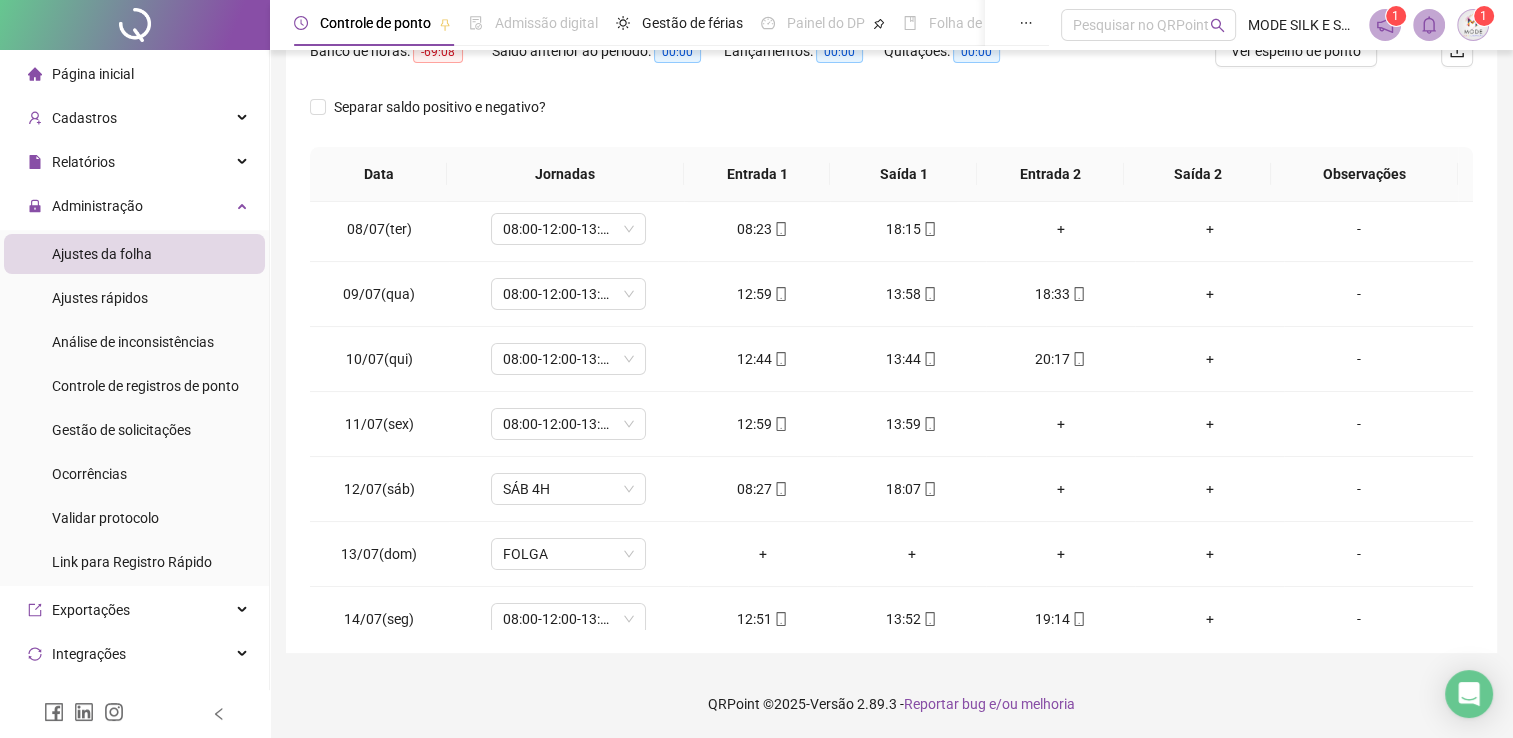 scroll, scrollTop: 87, scrollLeft: 0, axis: vertical 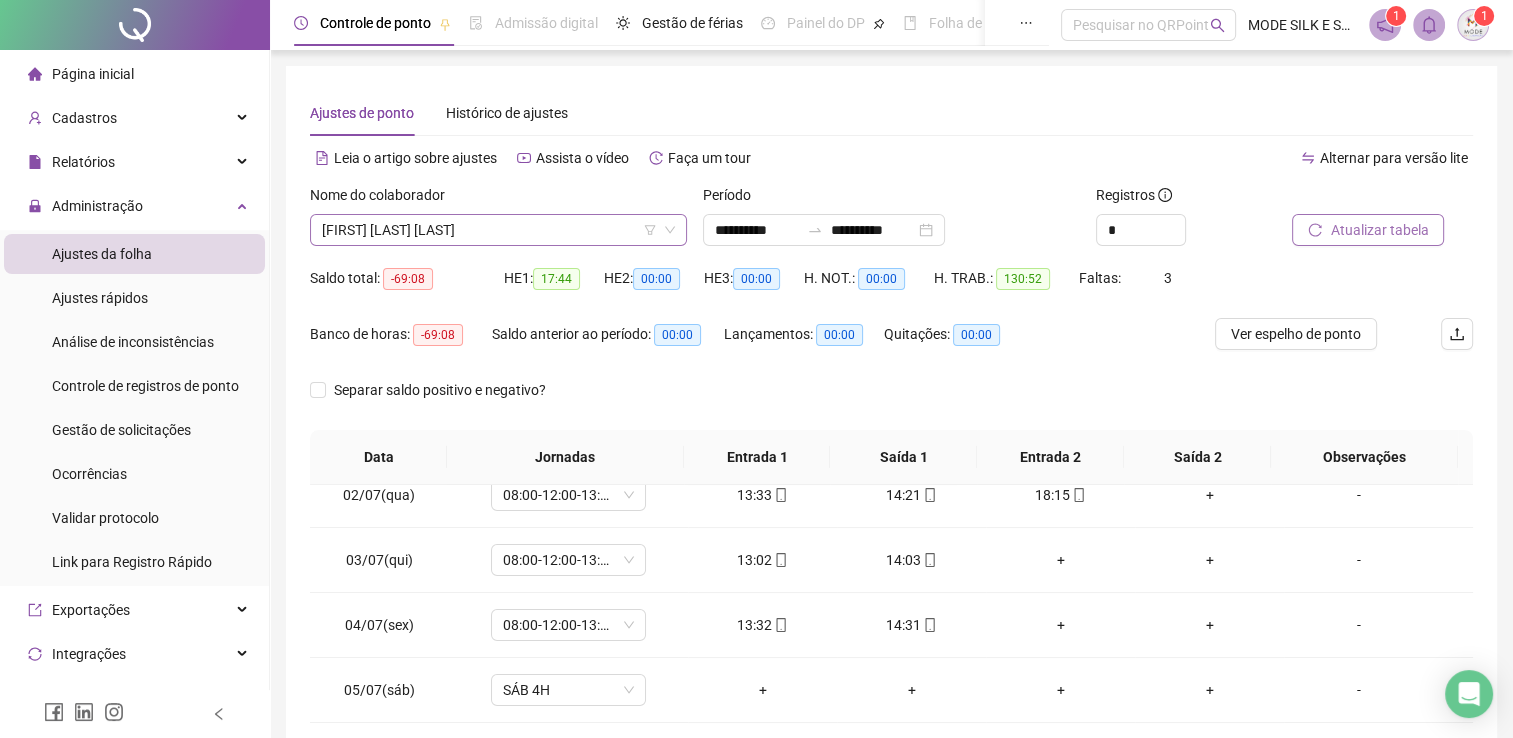 click on "[FIRST] [LAST] [LAST]" at bounding box center (498, 230) 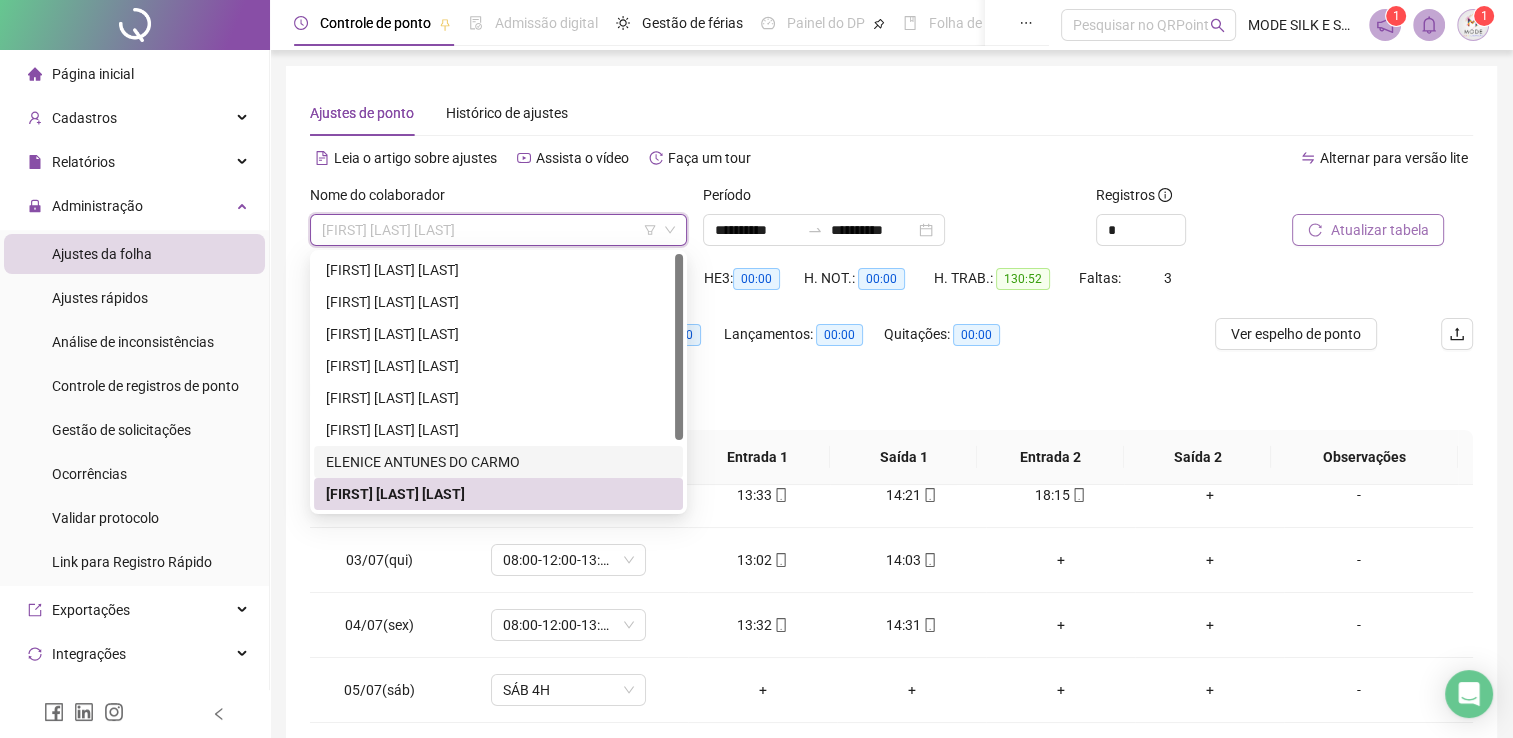 click at bounding box center (679, 382) 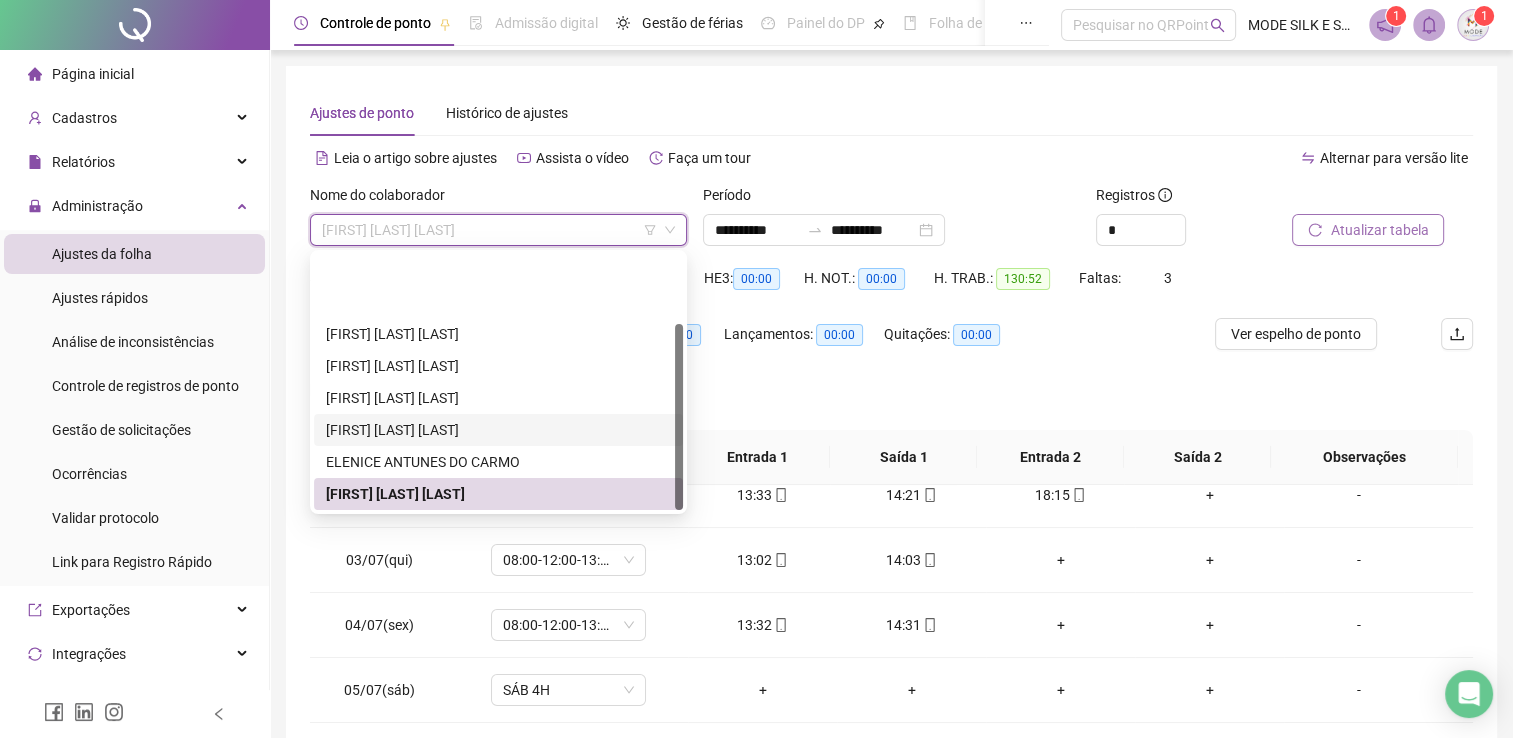 scroll, scrollTop: 96, scrollLeft: 0, axis: vertical 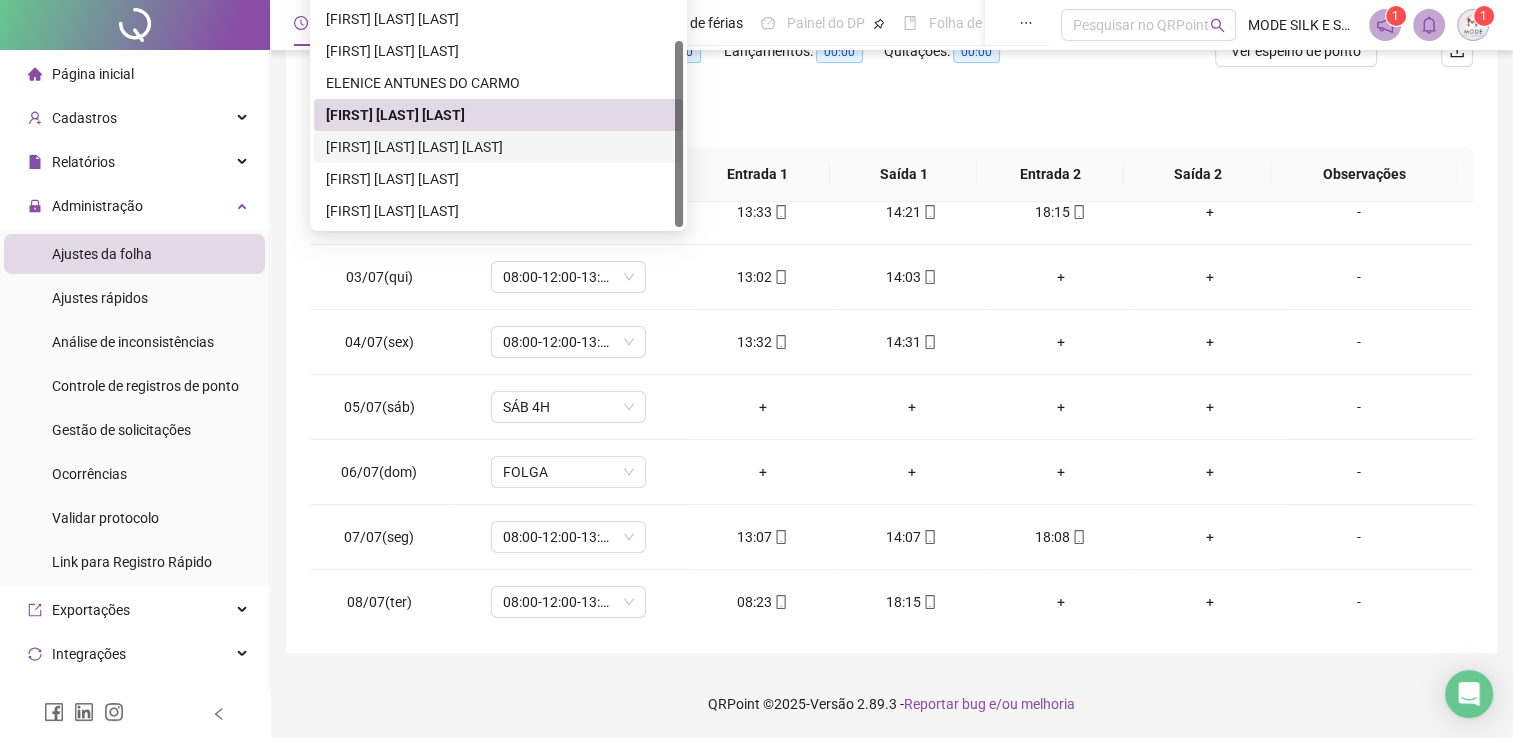 click on "[FIRST] [LAST] [LAST] [LAST]" at bounding box center [498, 147] 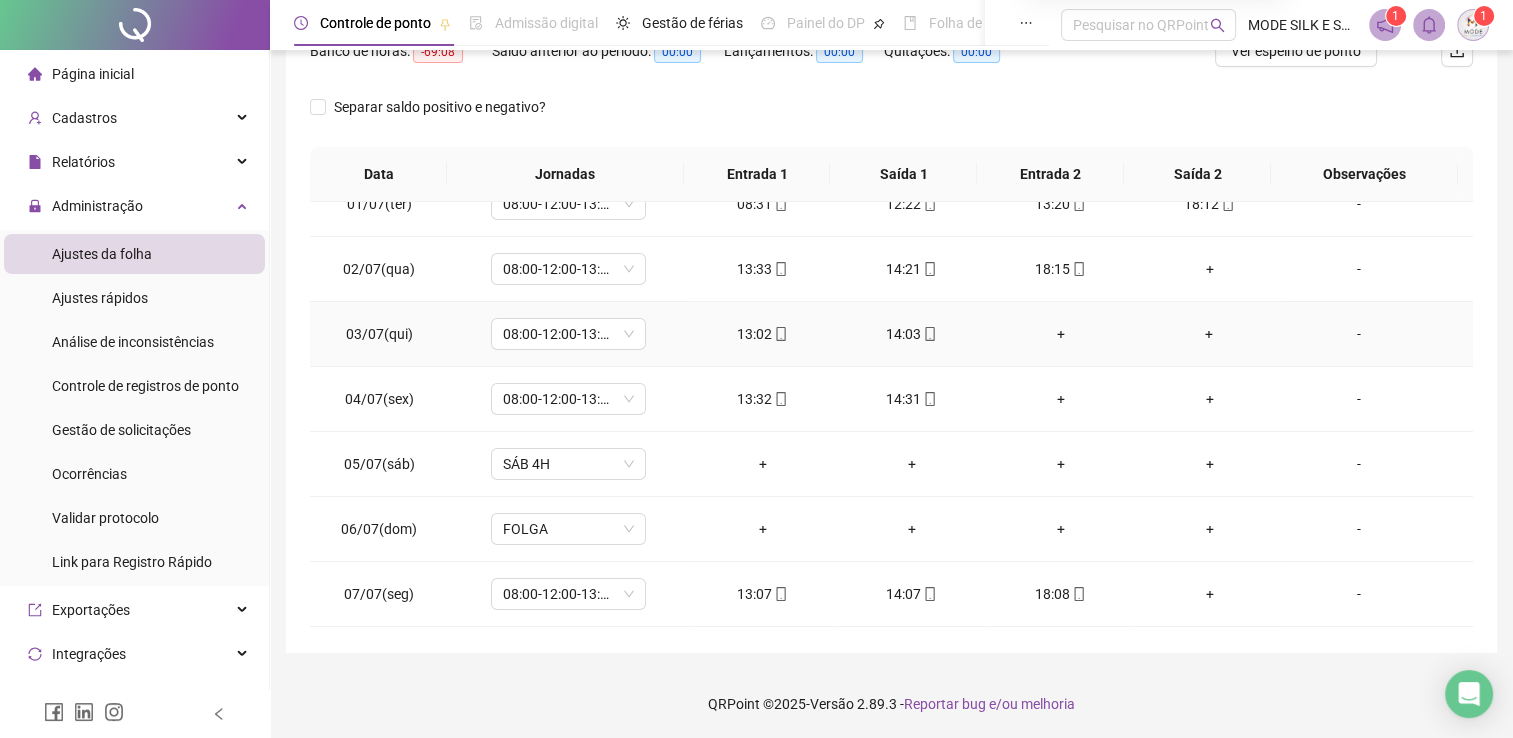 scroll, scrollTop: 0, scrollLeft: 0, axis: both 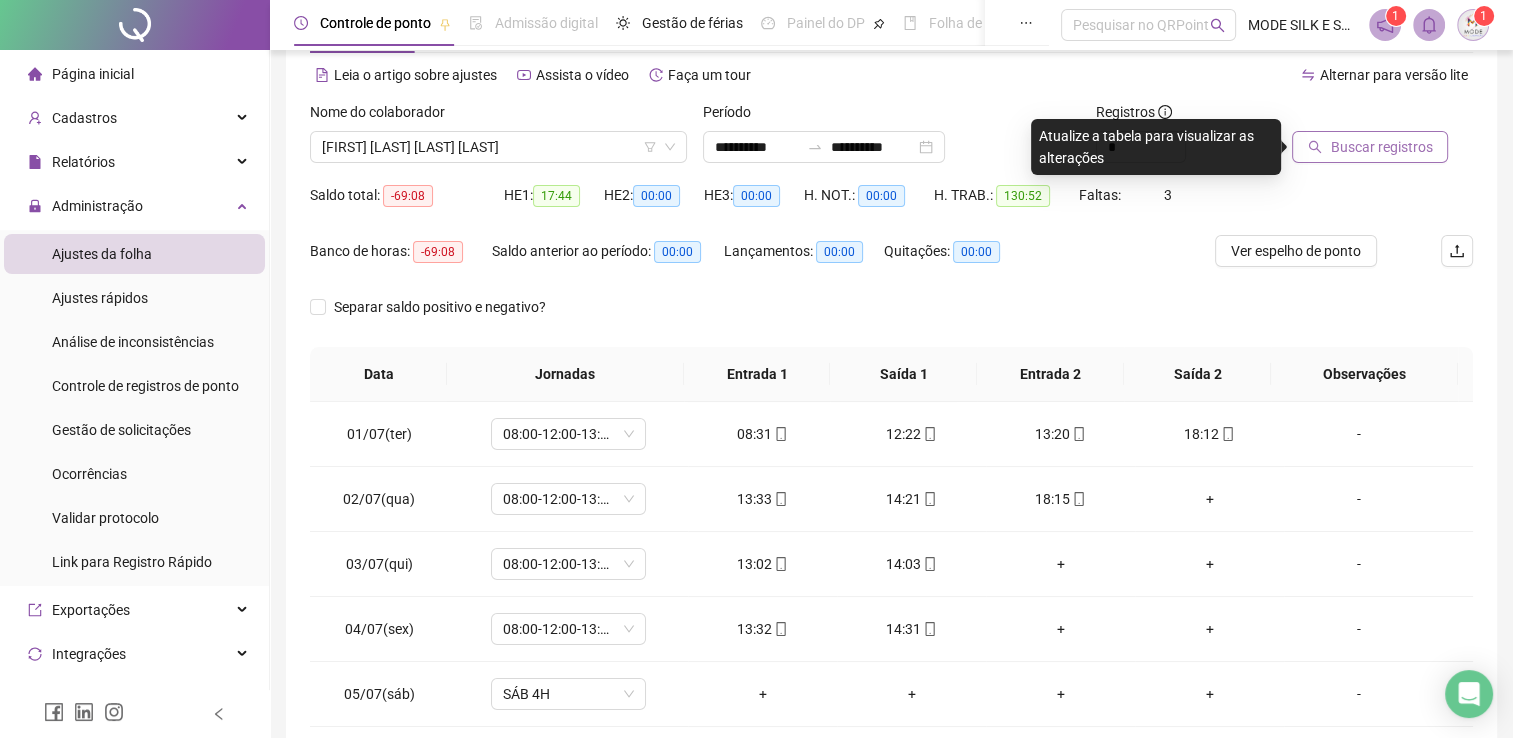 click on "Buscar registros" at bounding box center (1381, 147) 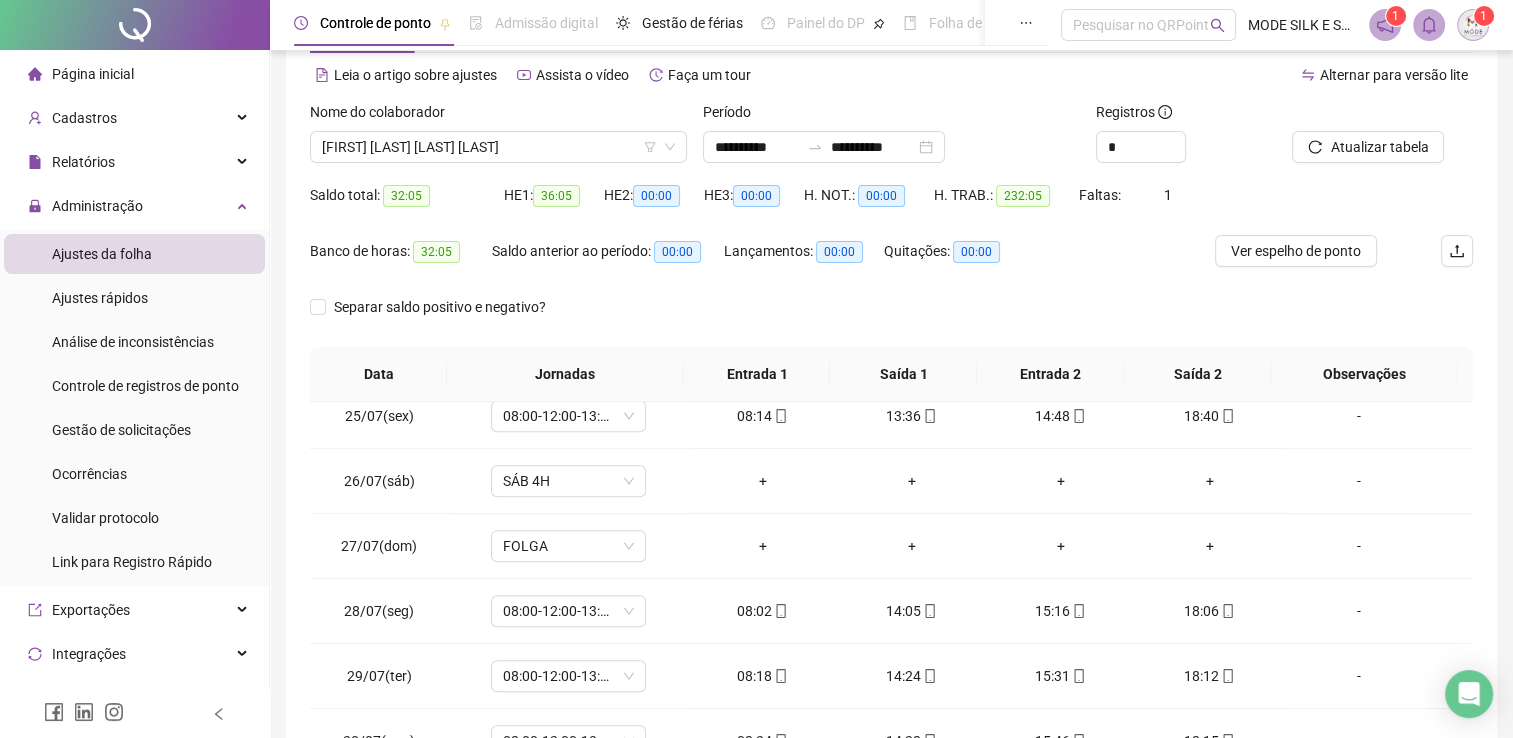 scroll, scrollTop: 1581, scrollLeft: 0, axis: vertical 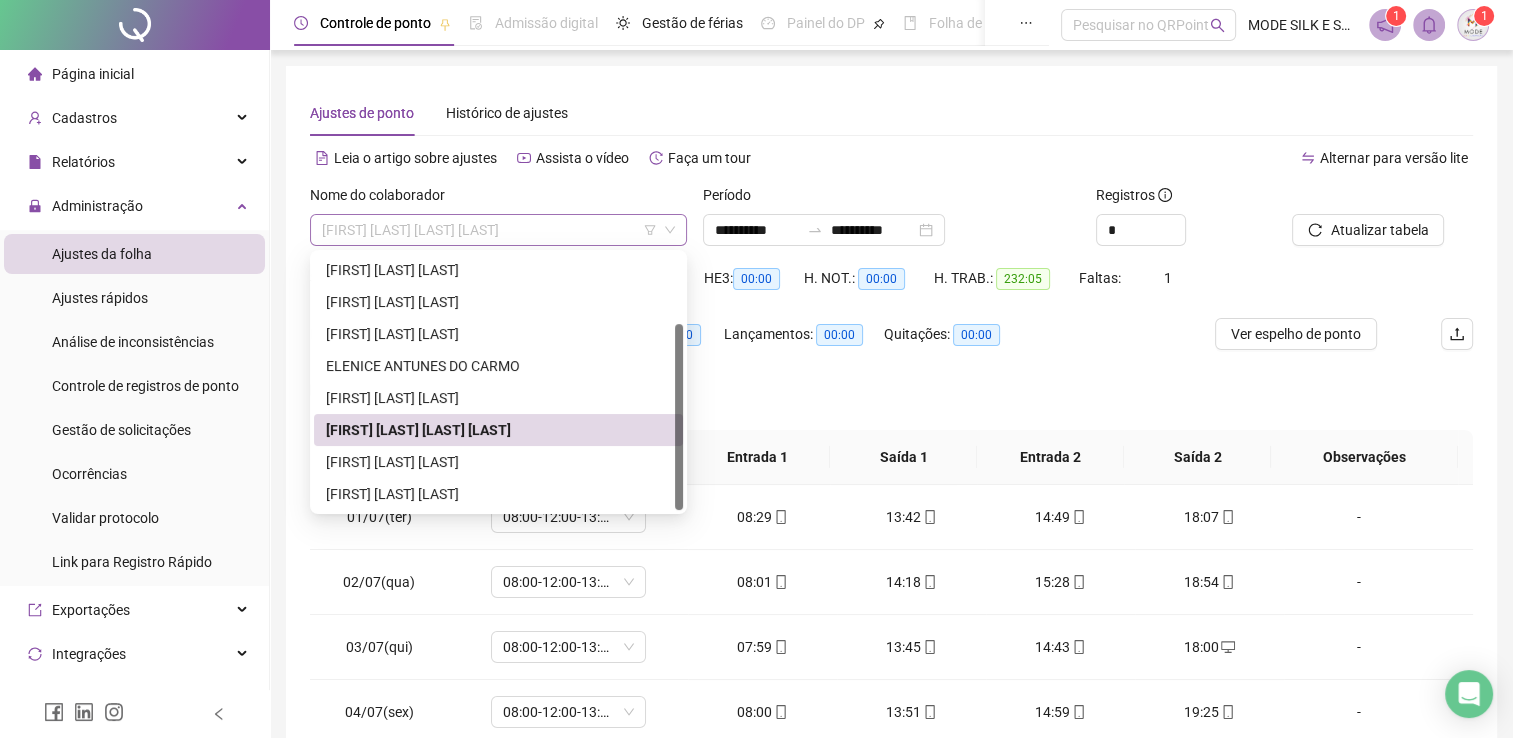 click on "[FIRST] [LAST] [LAST] [LAST]" at bounding box center [498, 230] 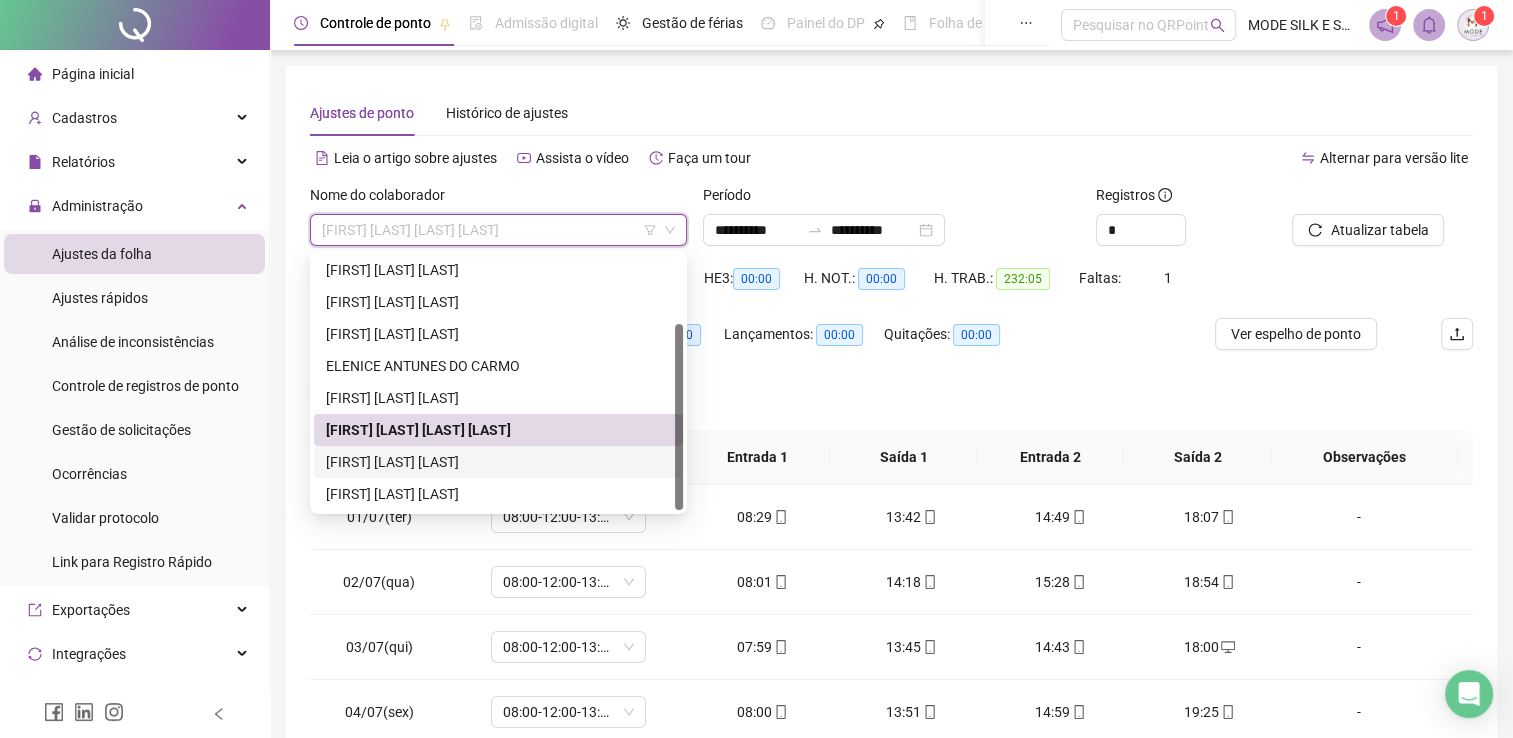 click on "[FIRST] [LAST] [LAST]" at bounding box center [498, 462] 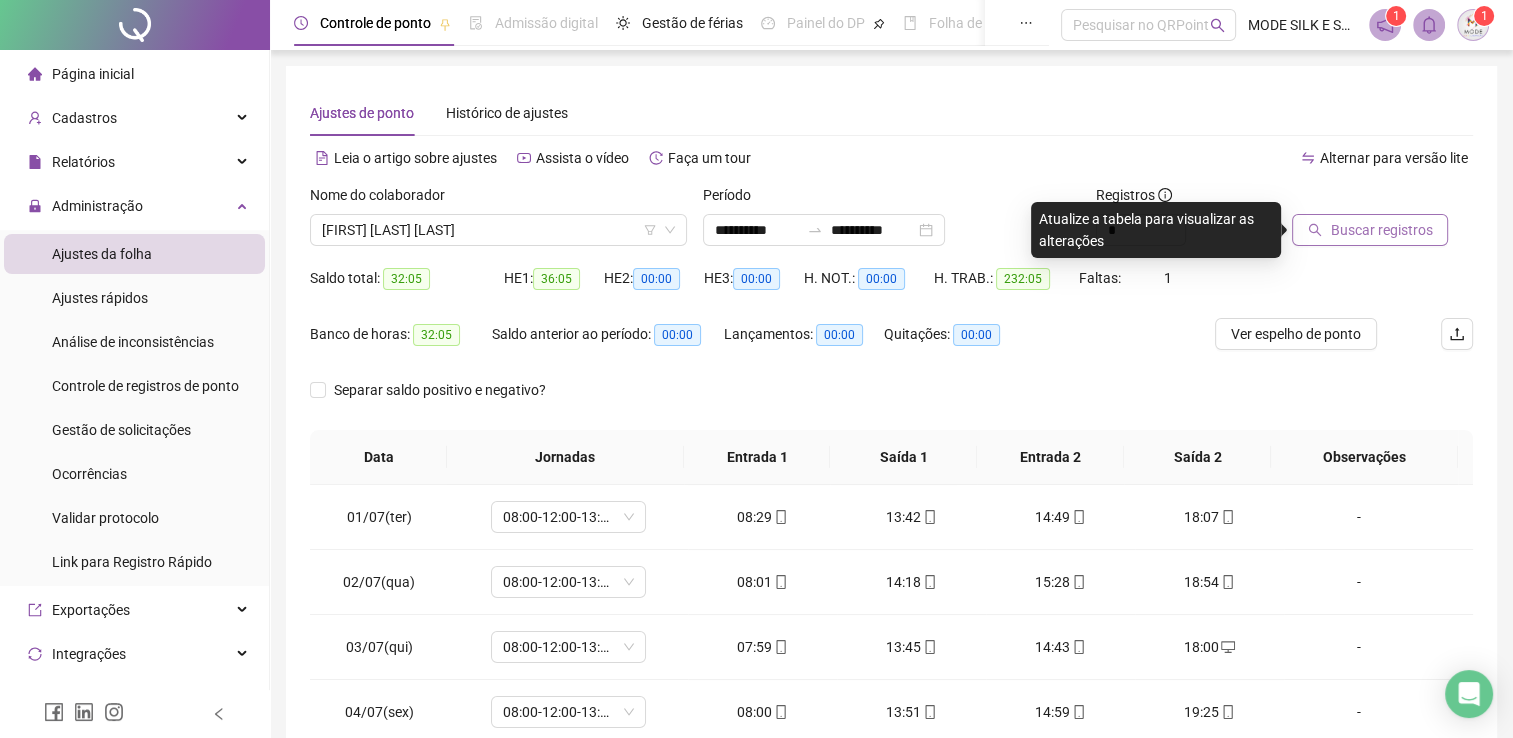 click on "Buscar registros" at bounding box center (1381, 230) 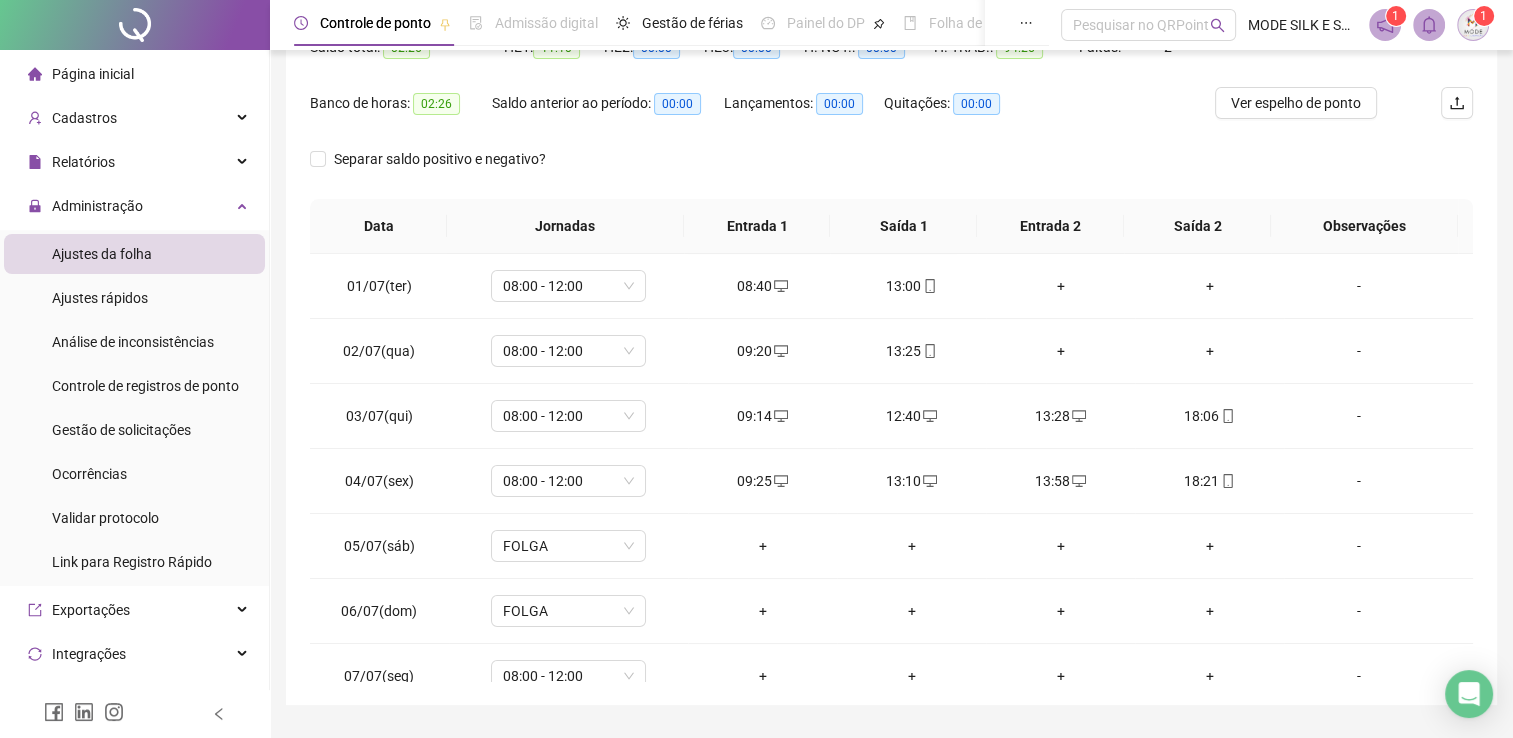 scroll, scrollTop: 283, scrollLeft: 0, axis: vertical 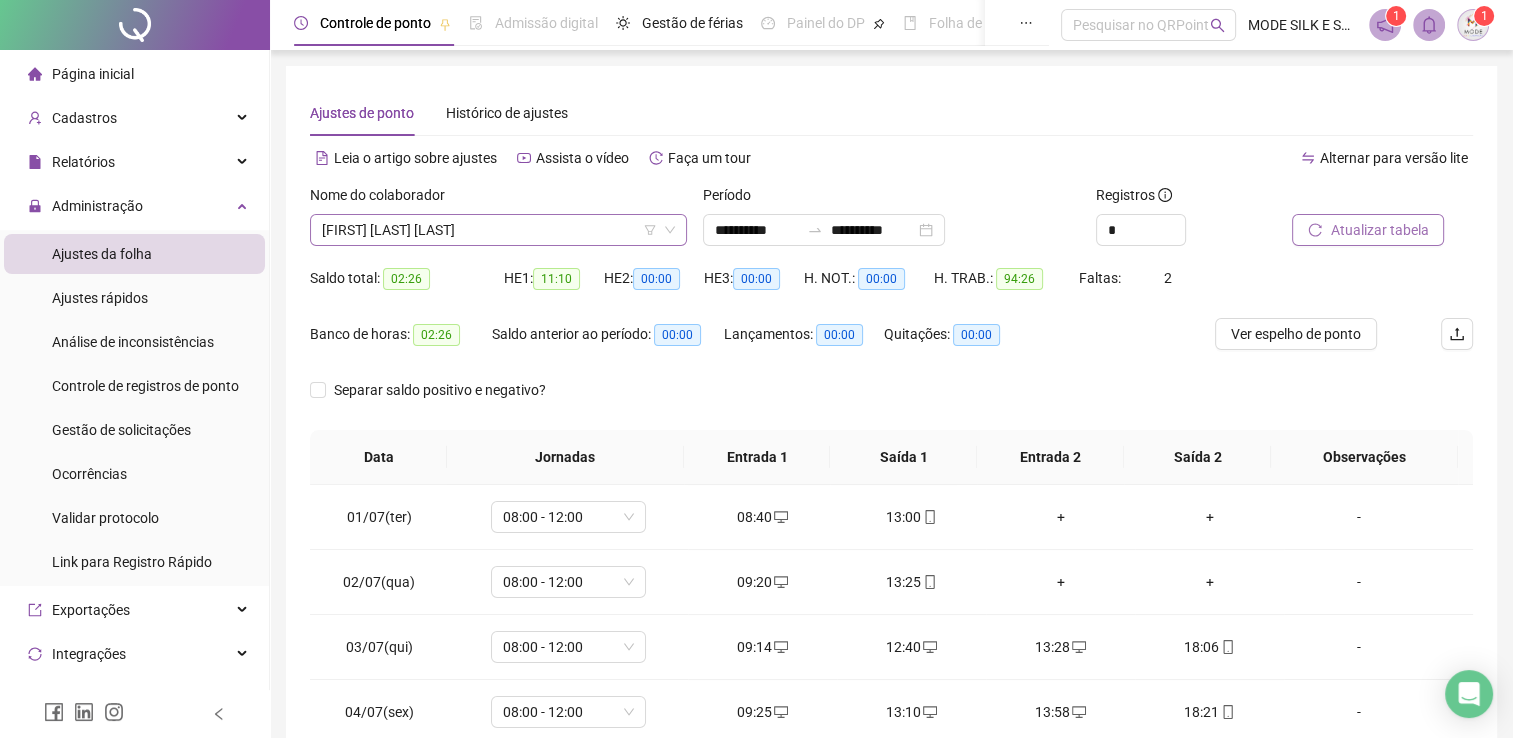 click on "[FIRST] [LAST] [LAST]" at bounding box center (498, 230) 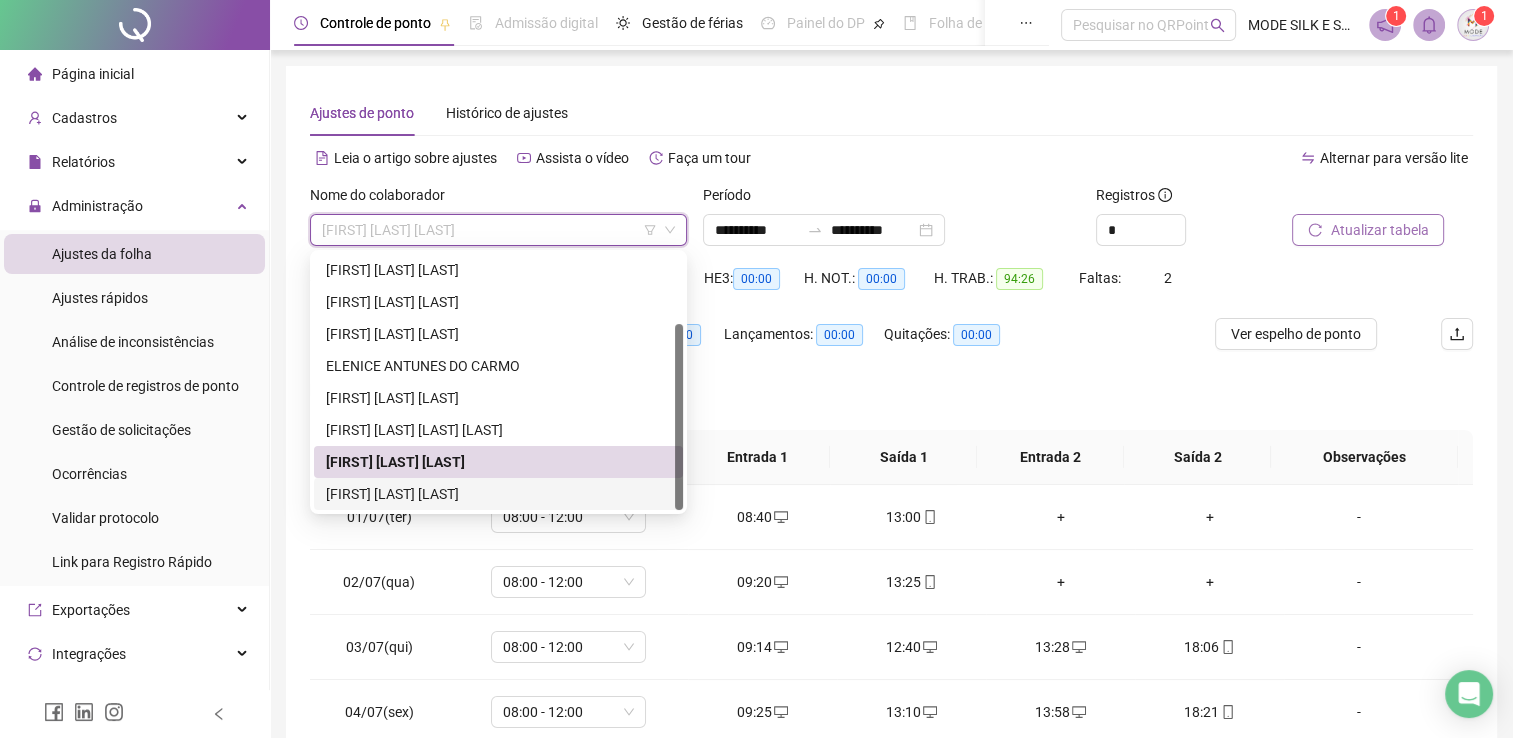 click on "[FIRST] [LAST] [LAST]" at bounding box center [498, 494] 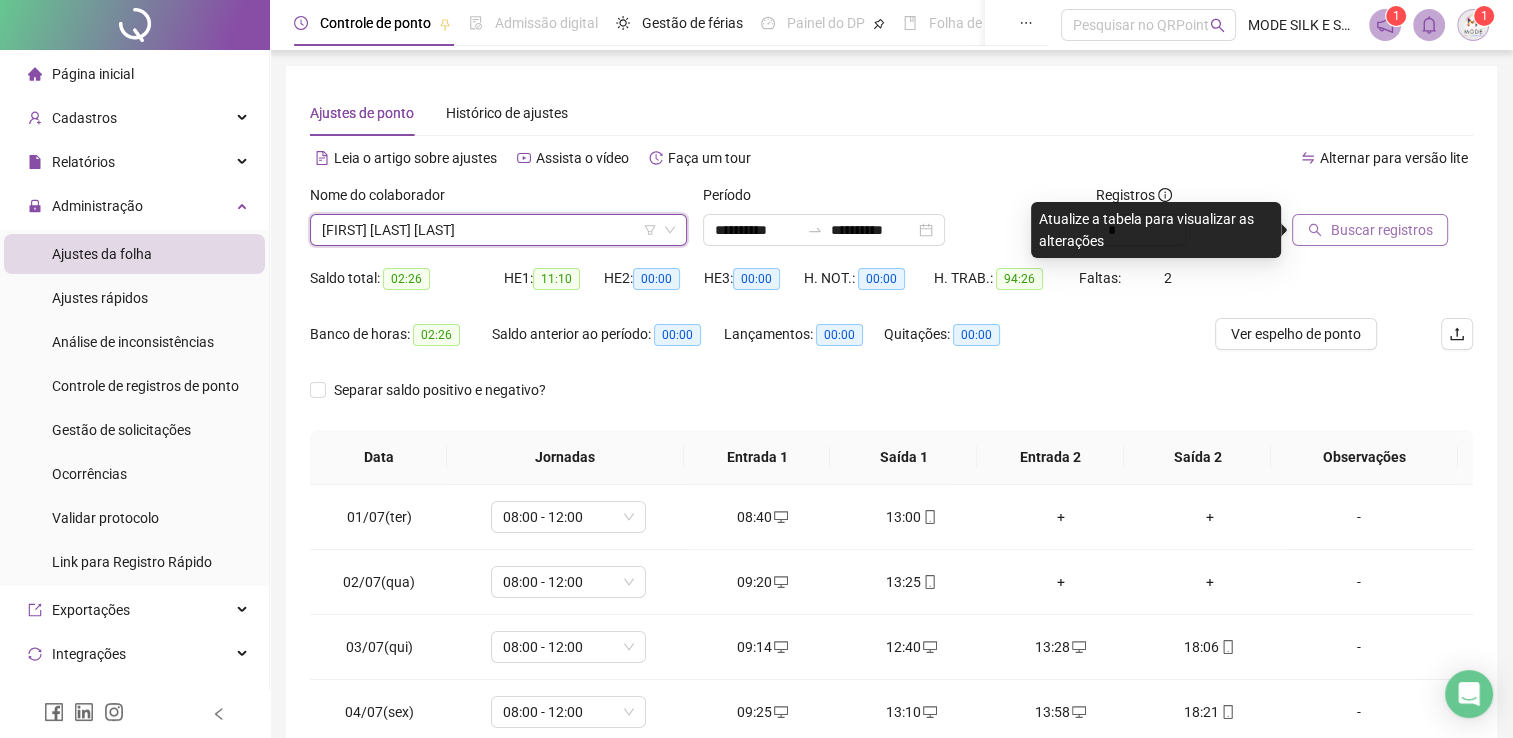 click on "Buscar registros" at bounding box center [1381, 230] 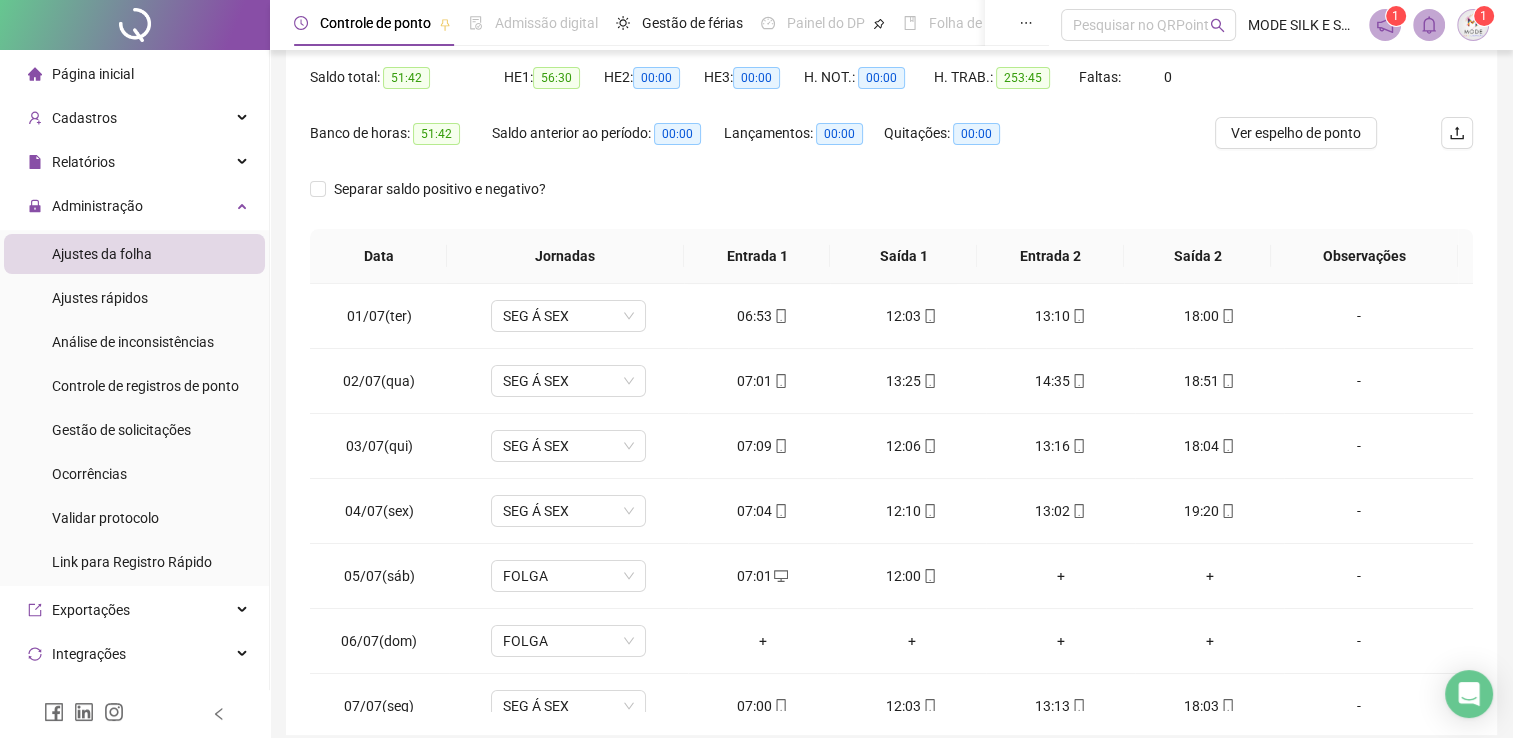 scroll, scrollTop: 283, scrollLeft: 0, axis: vertical 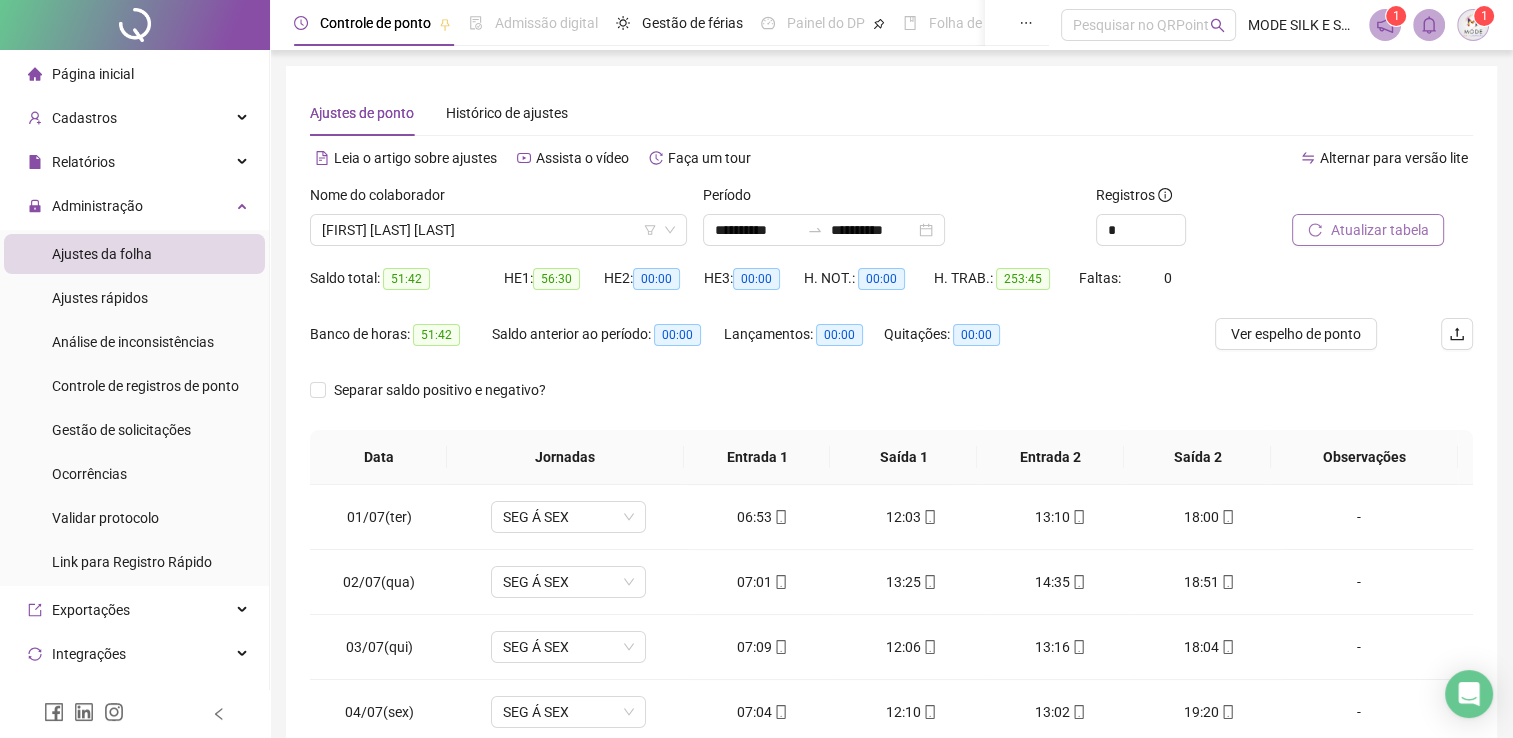 click on "**********" at bounding box center [891, 501] 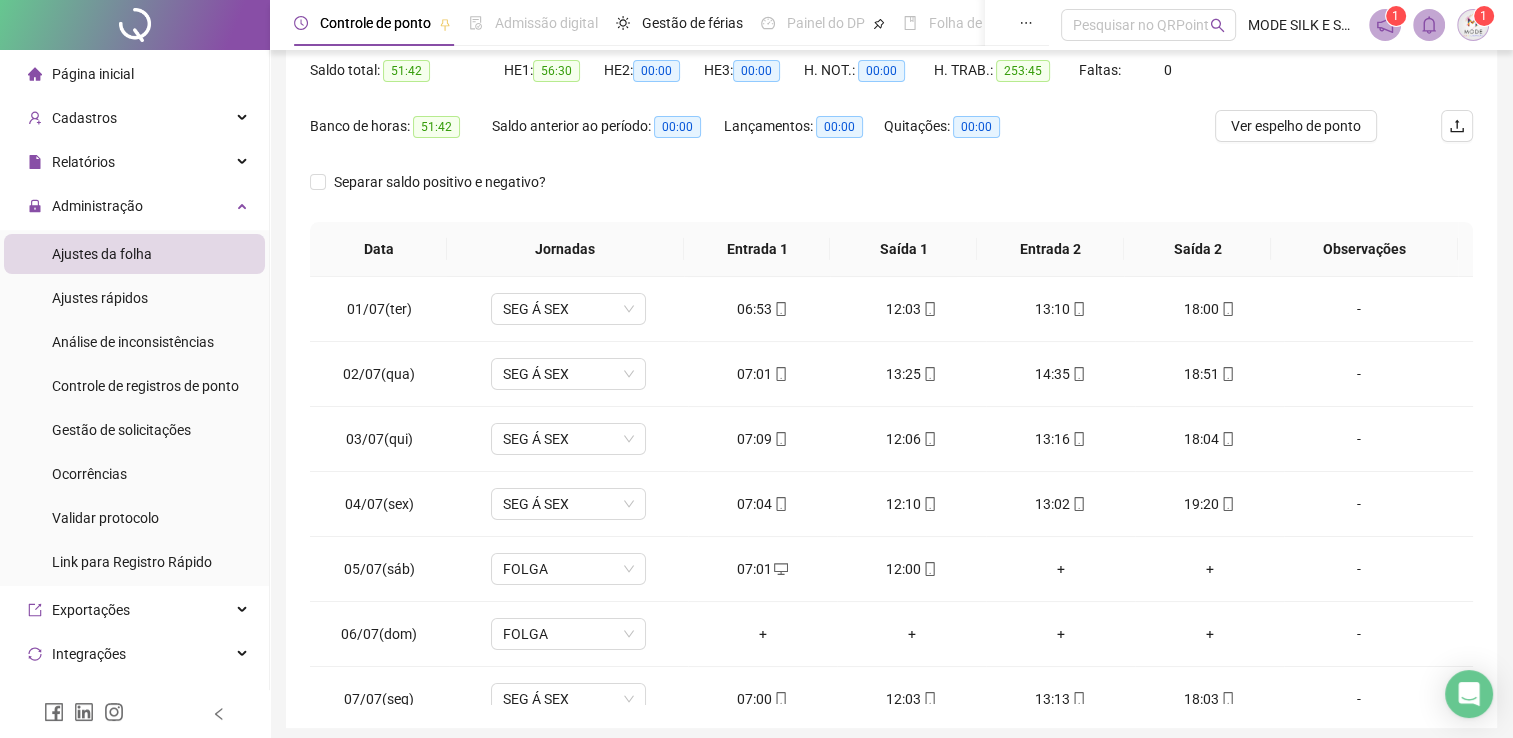 scroll, scrollTop: 183, scrollLeft: 0, axis: vertical 